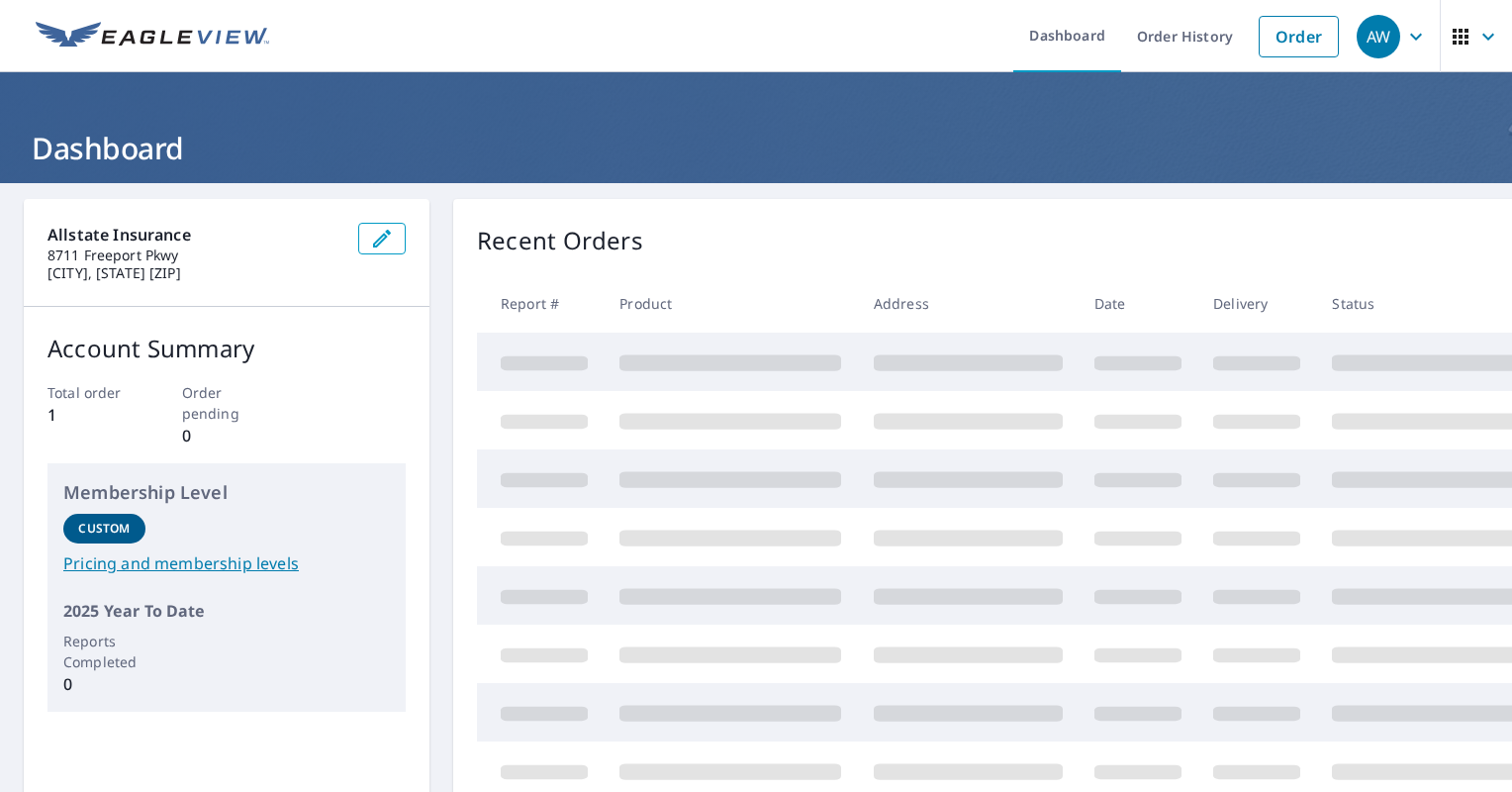 scroll, scrollTop: 0, scrollLeft: 0, axis: both 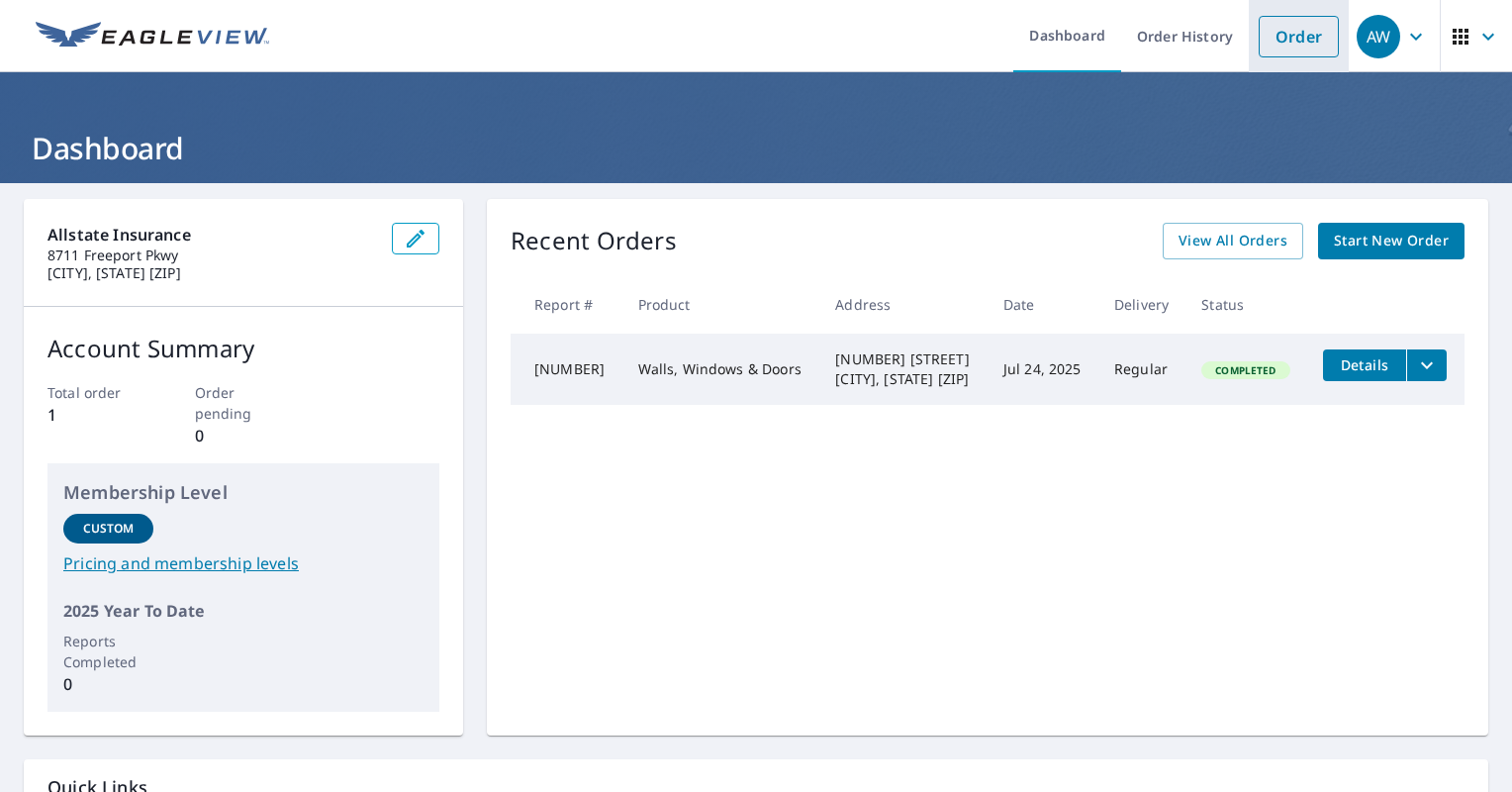 click on "Order" at bounding box center (1298, 37) 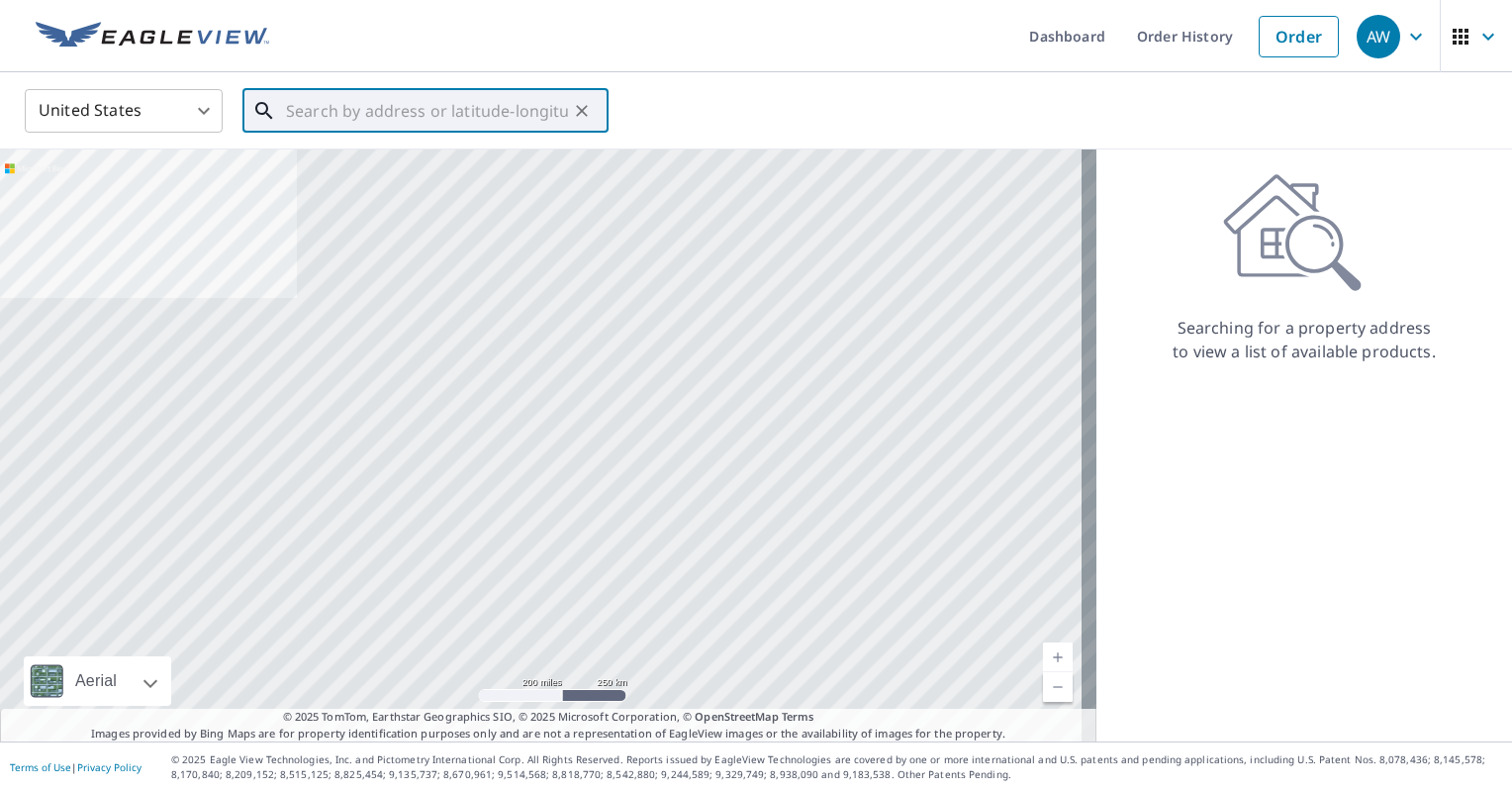 paste on "[NUMBER]" 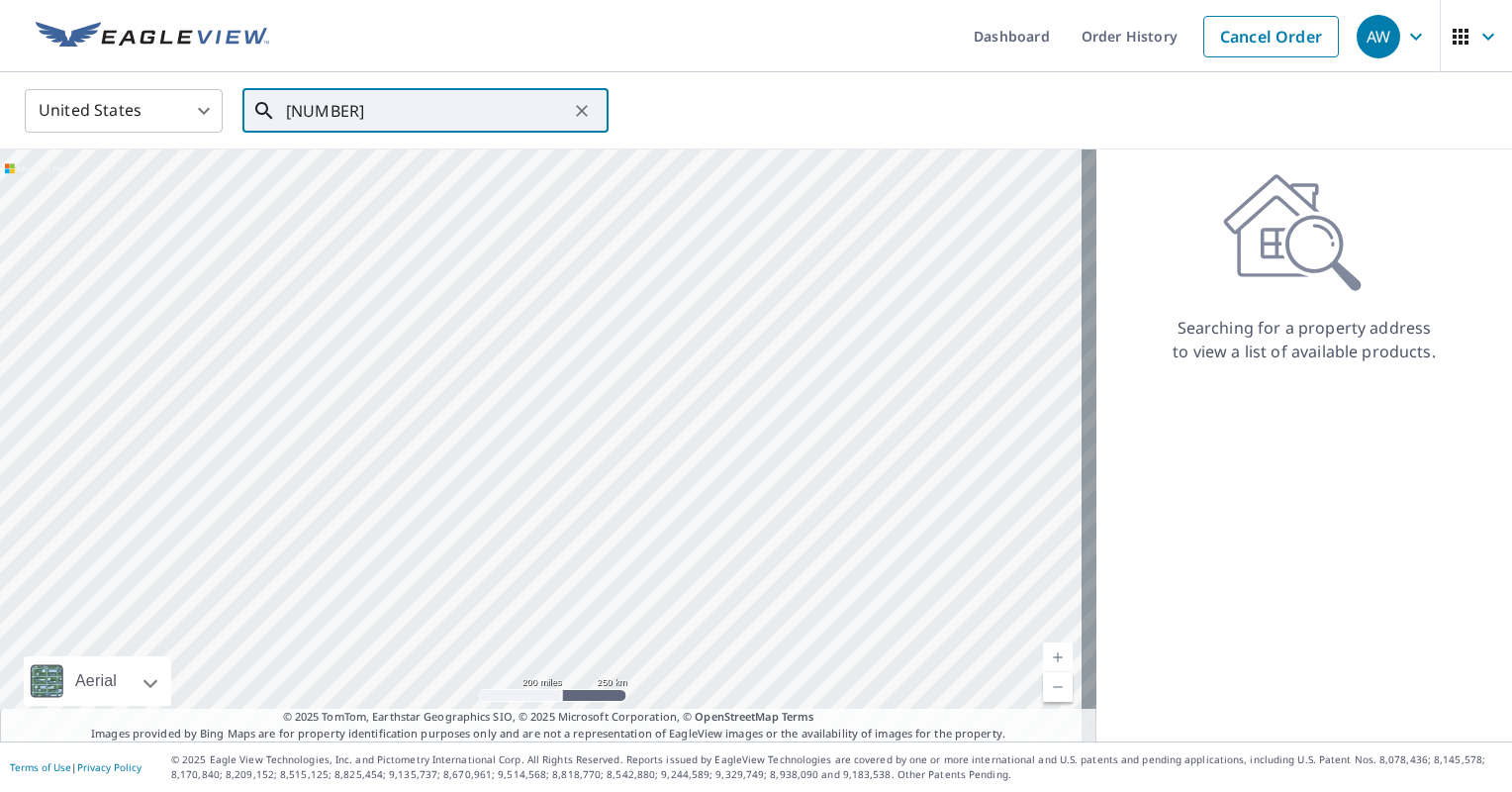 drag, startPoint x: 471, startPoint y: 117, endPoint x: 162, endPoint y: 91, distance: 310.09192 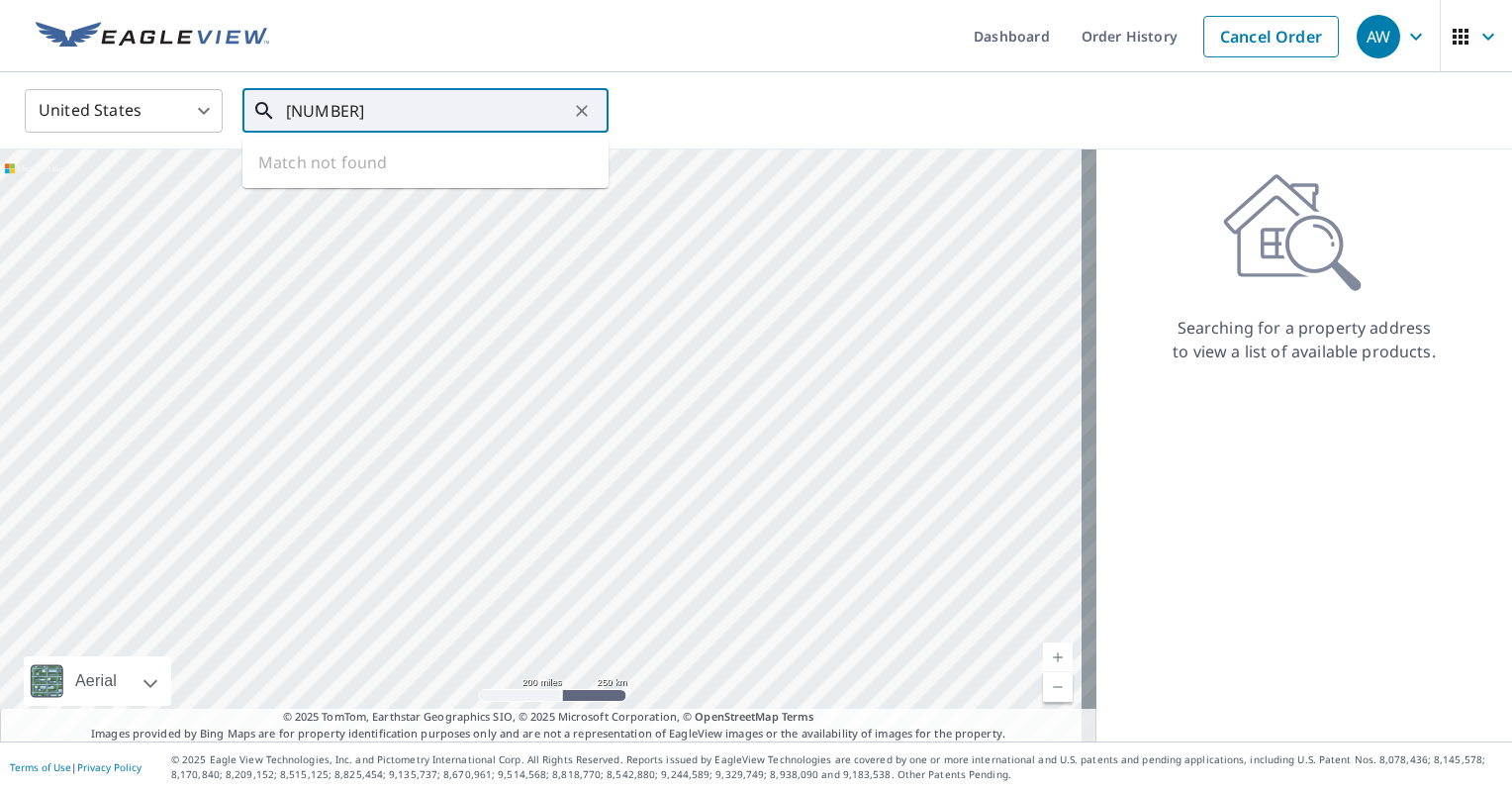 paste on "[NUMBER] [STREET]" 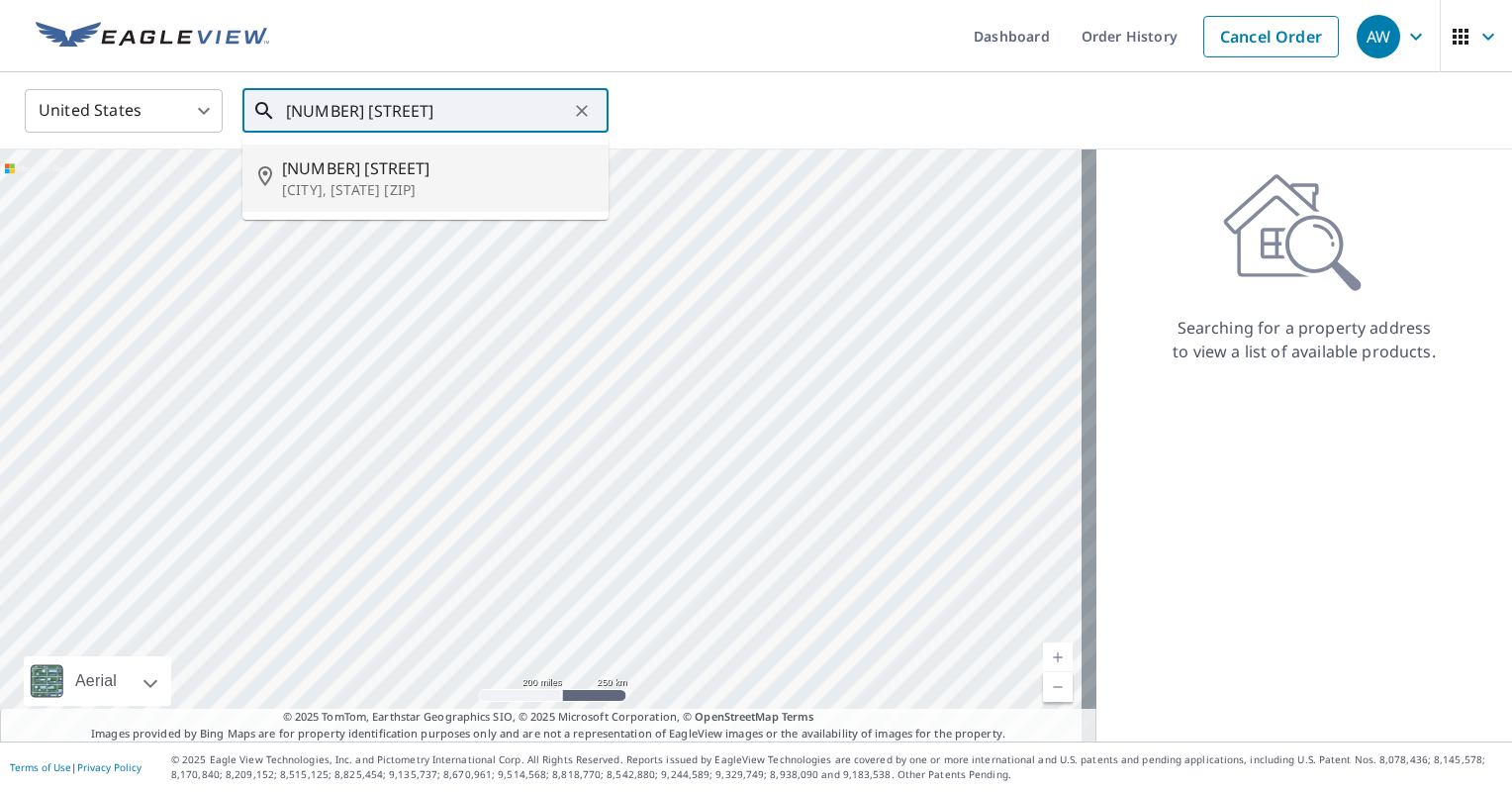 click on "[NUMBER] [STREET]" at bounding box center (437, 168) 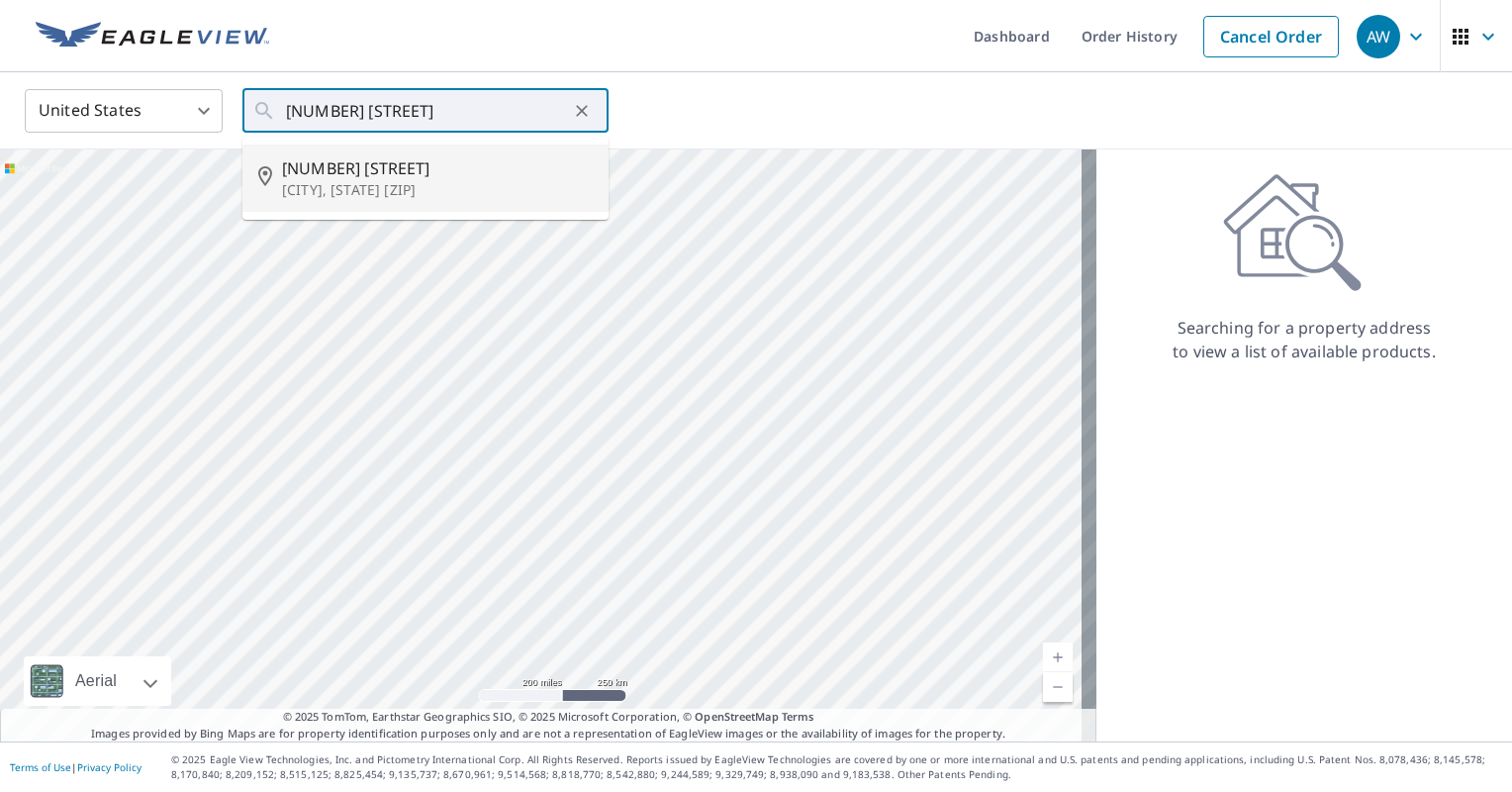 type on "[NUMBER] [STREET] [CITY], [STATE] [ZIP]" 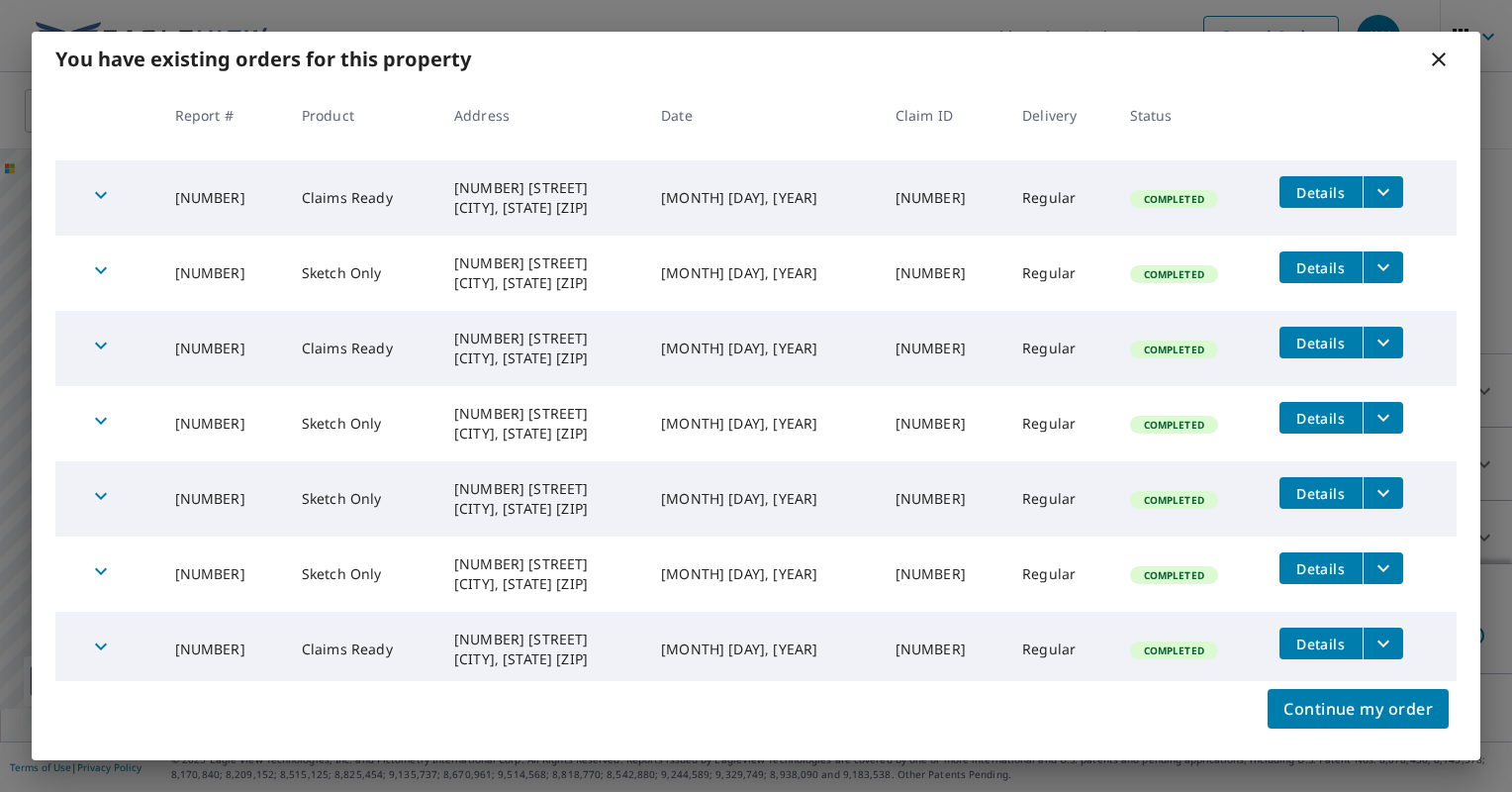 scroll, scrollTop: 693, scrollLeft: 0, axis: vertical 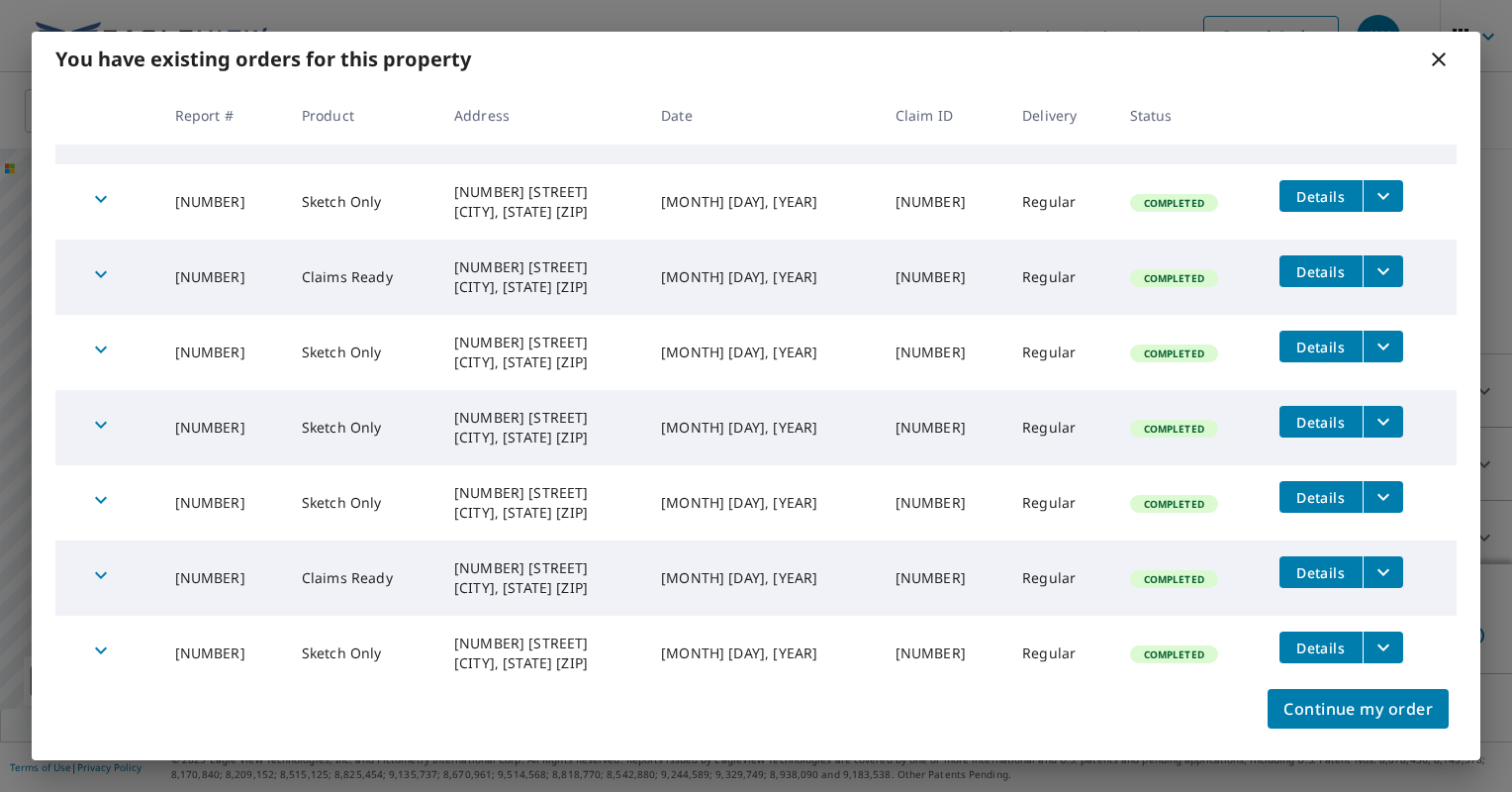 click 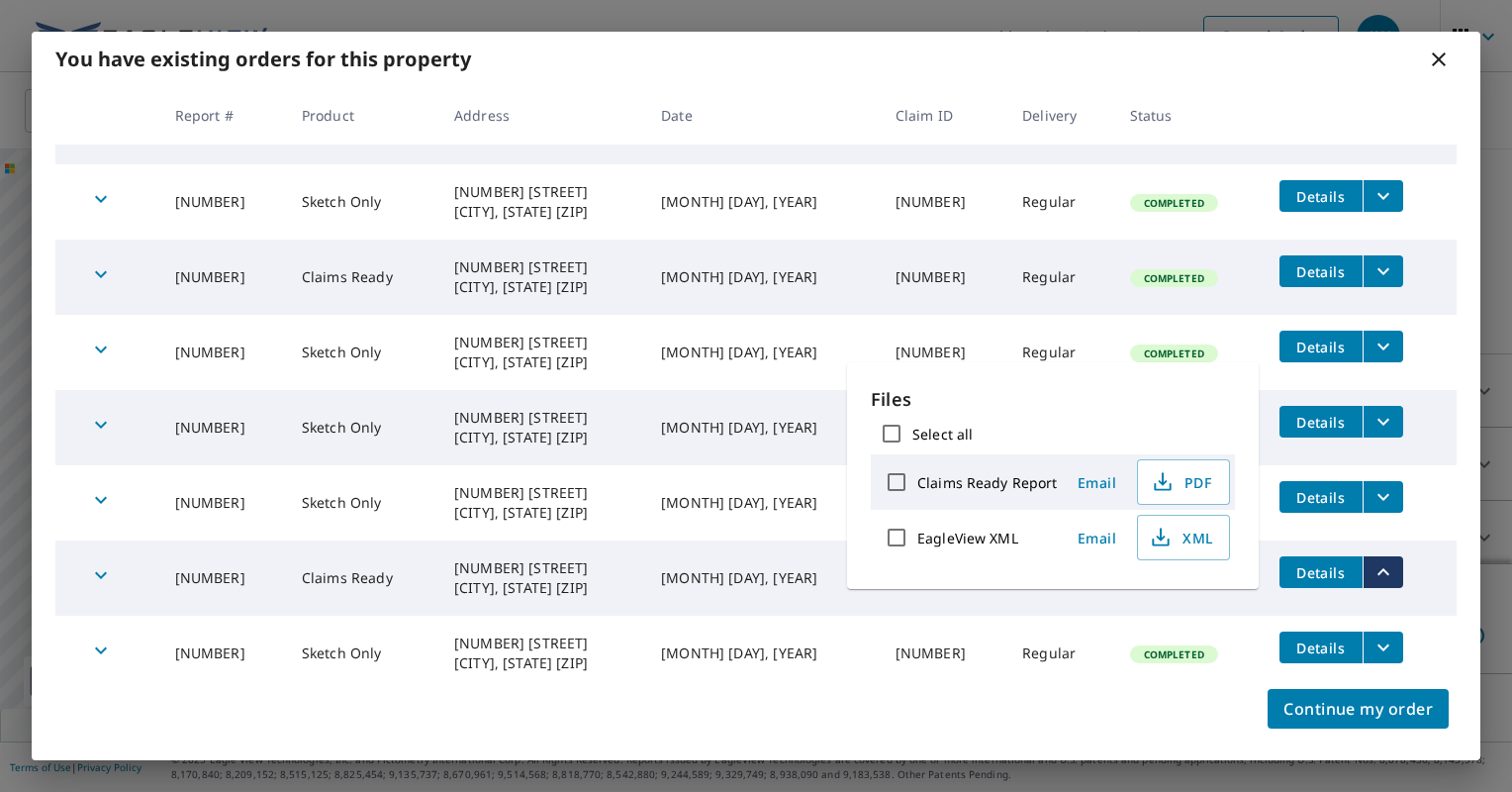 click on "EagleView XML" at bounding box center [897, 538] 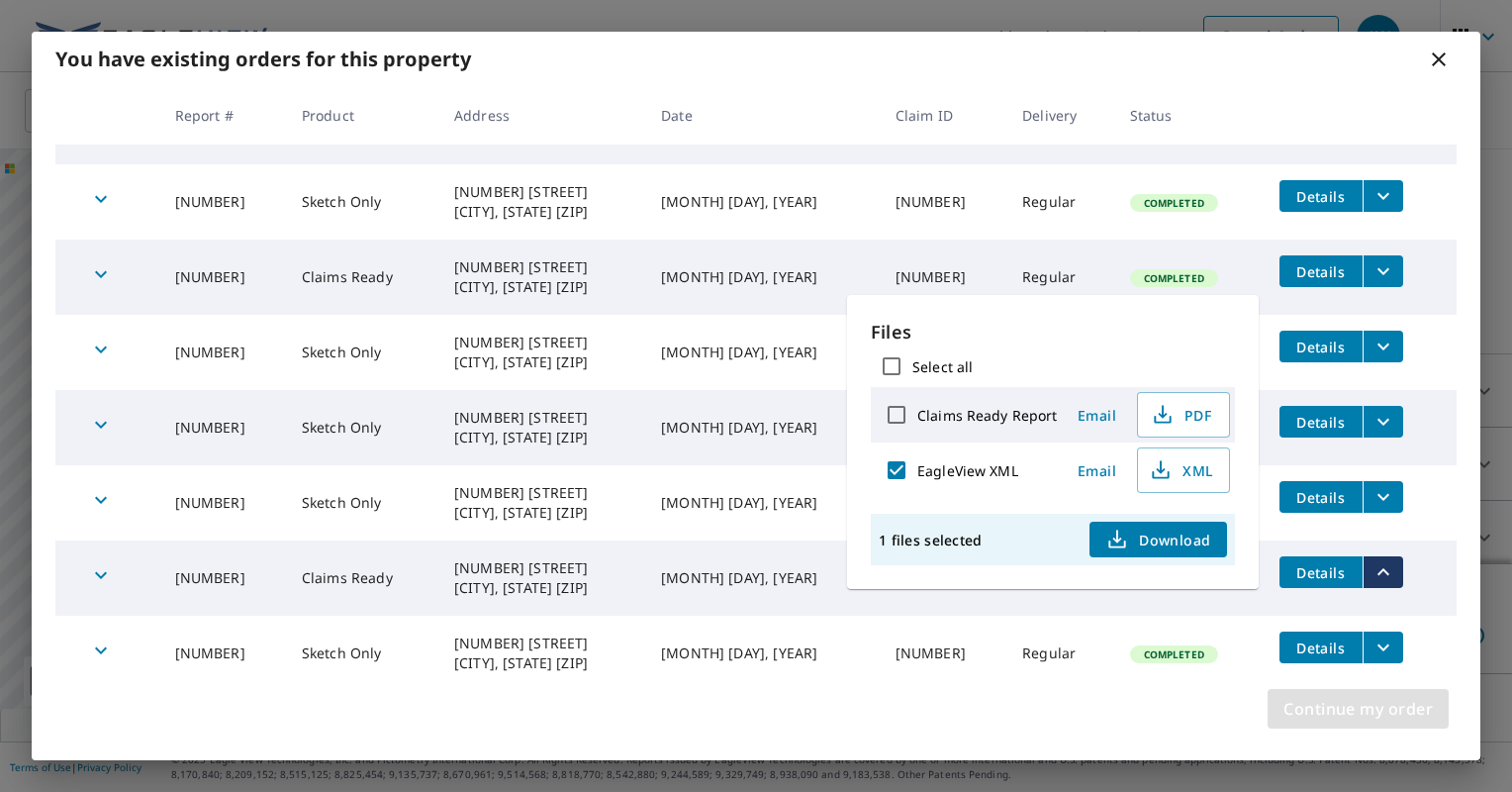 click on "Continue my order" at bounding box center [1358, 709] 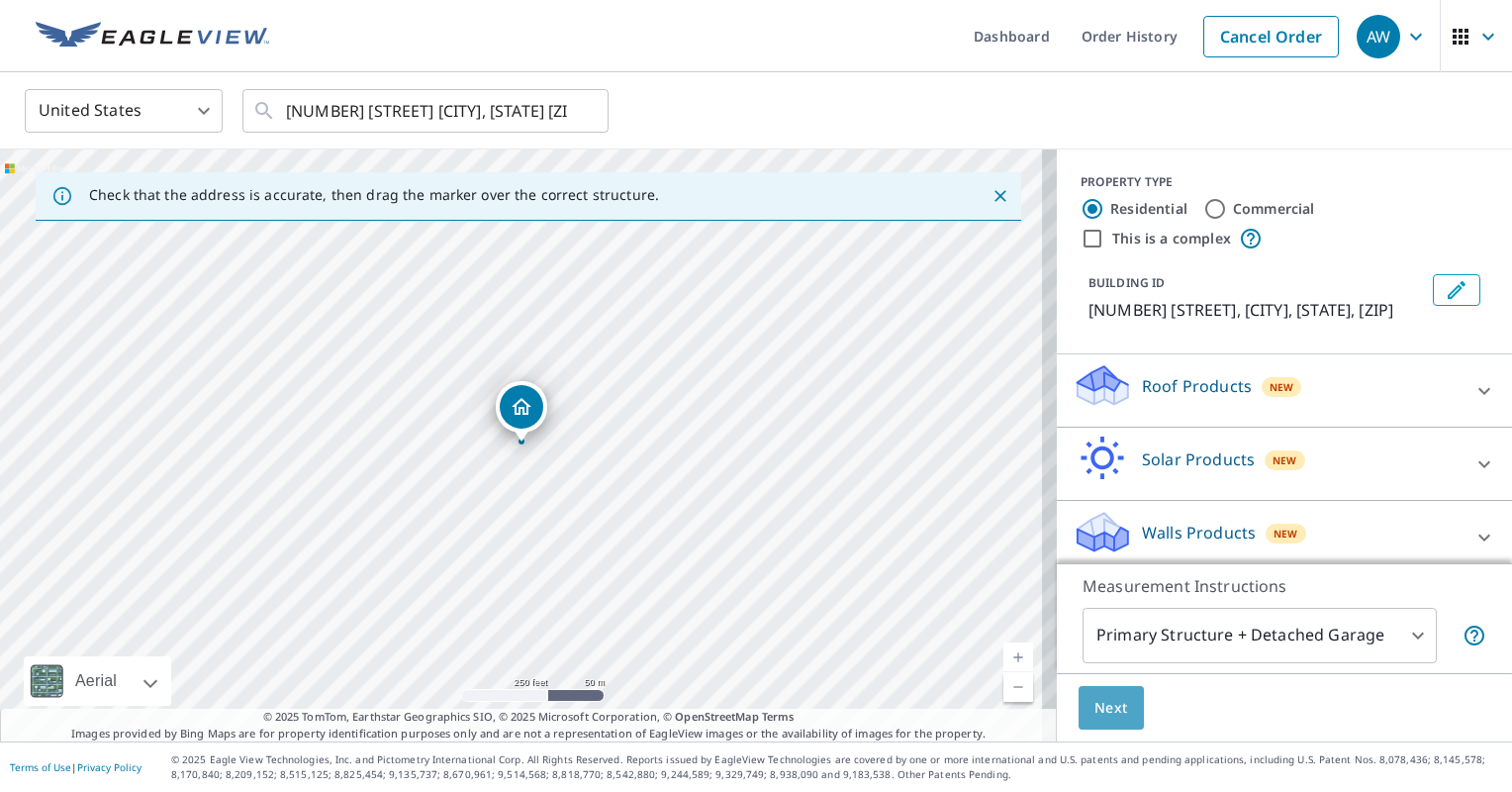 click on "Next" at bounding box center (1111, 708) 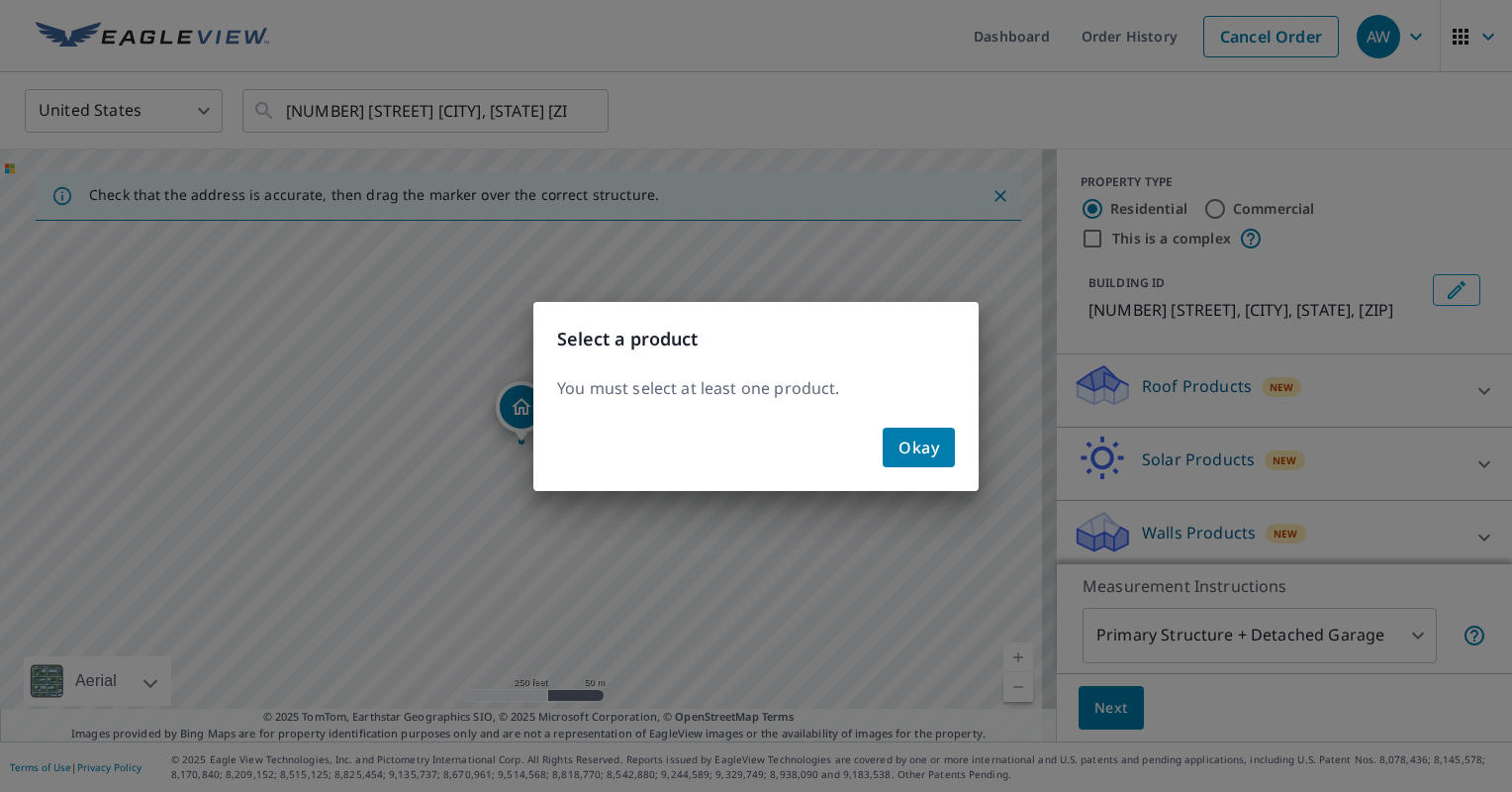 click on "Okay" 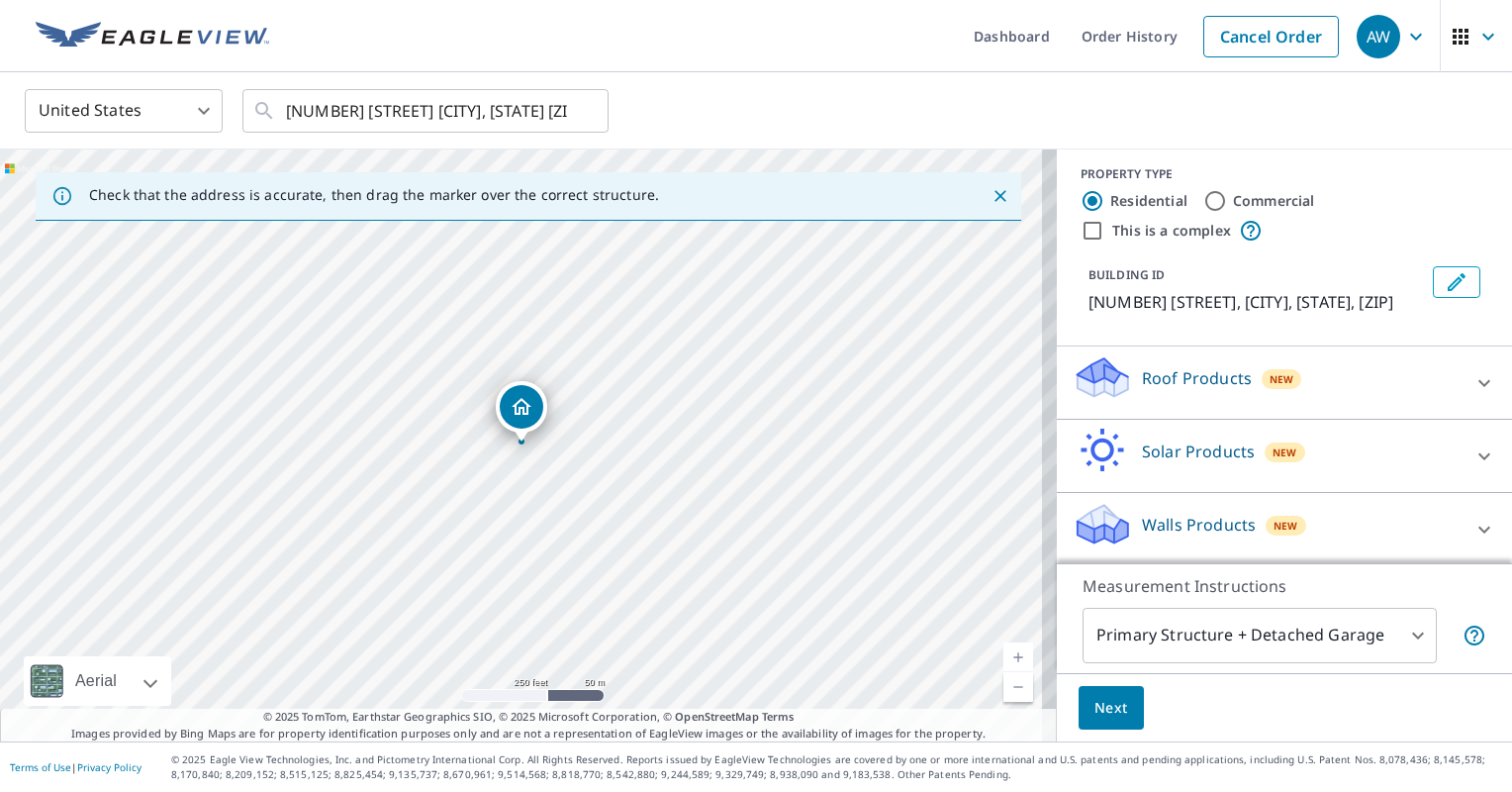 scroll, scrollTop: 9, scrollLeft: 0, axis: vertical 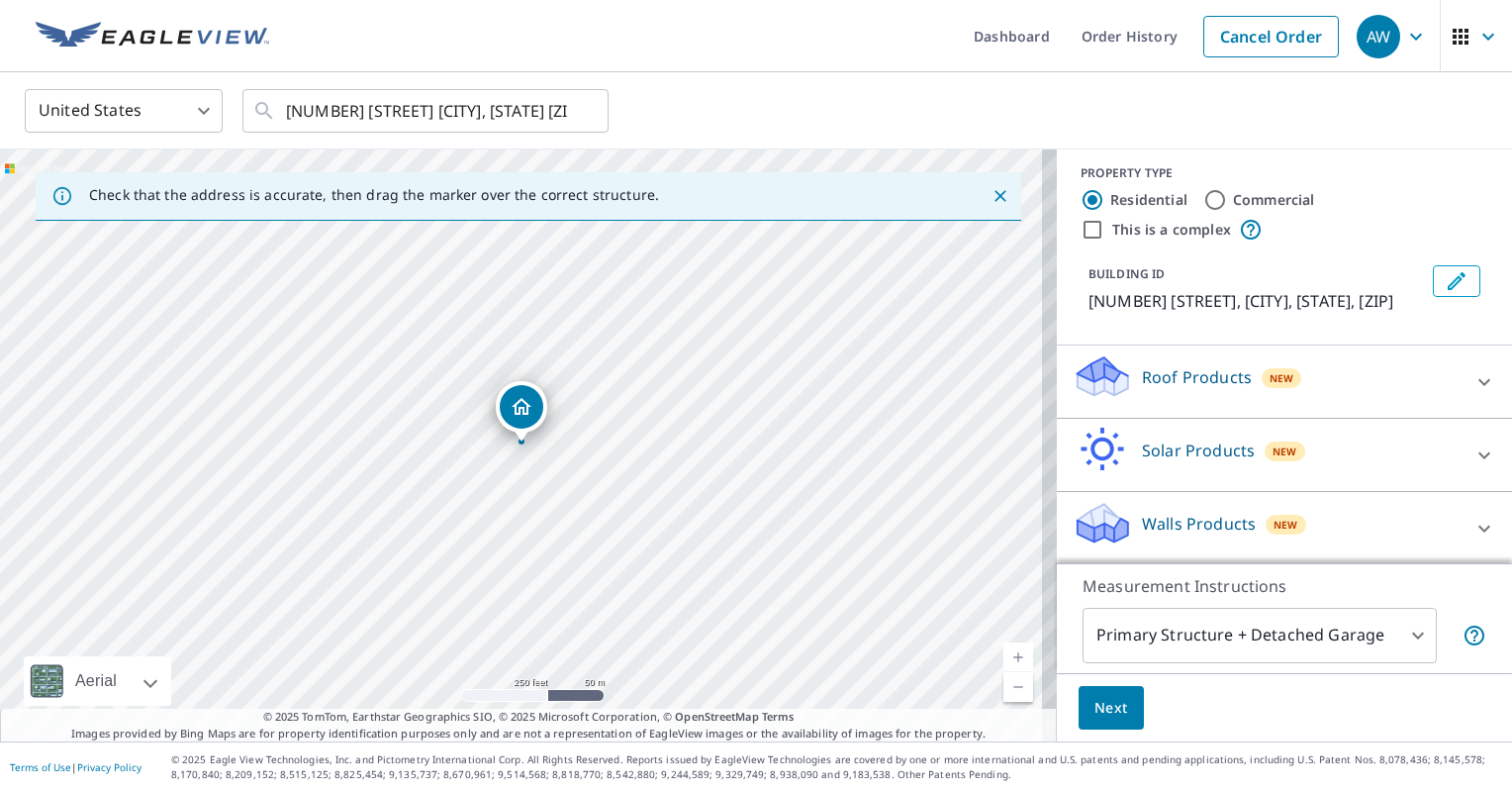 click on "Roof Products New" at bounding box center [1267, 381] 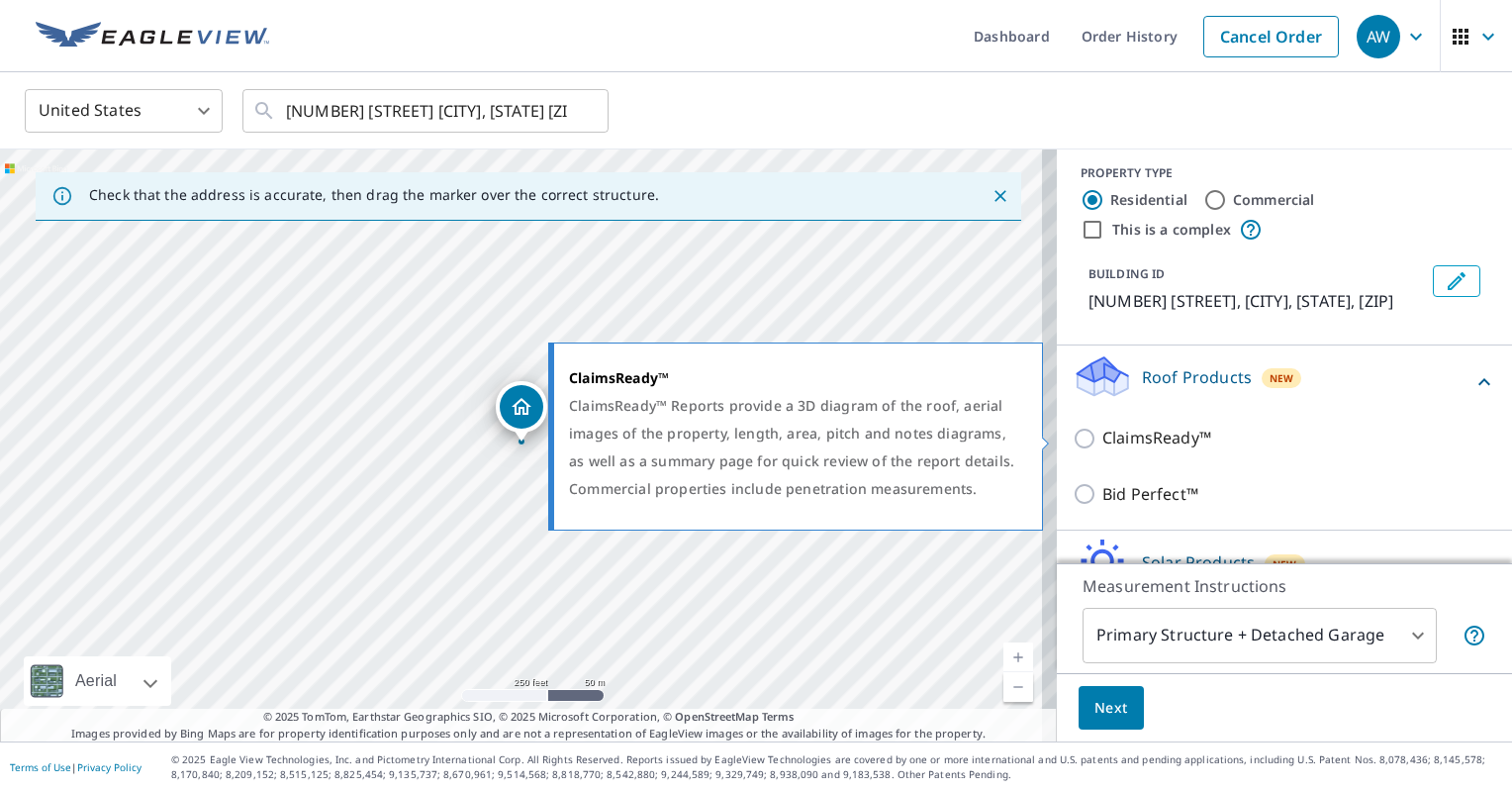 click on "ClaimsReady™" at bounding box center [1087, 439] 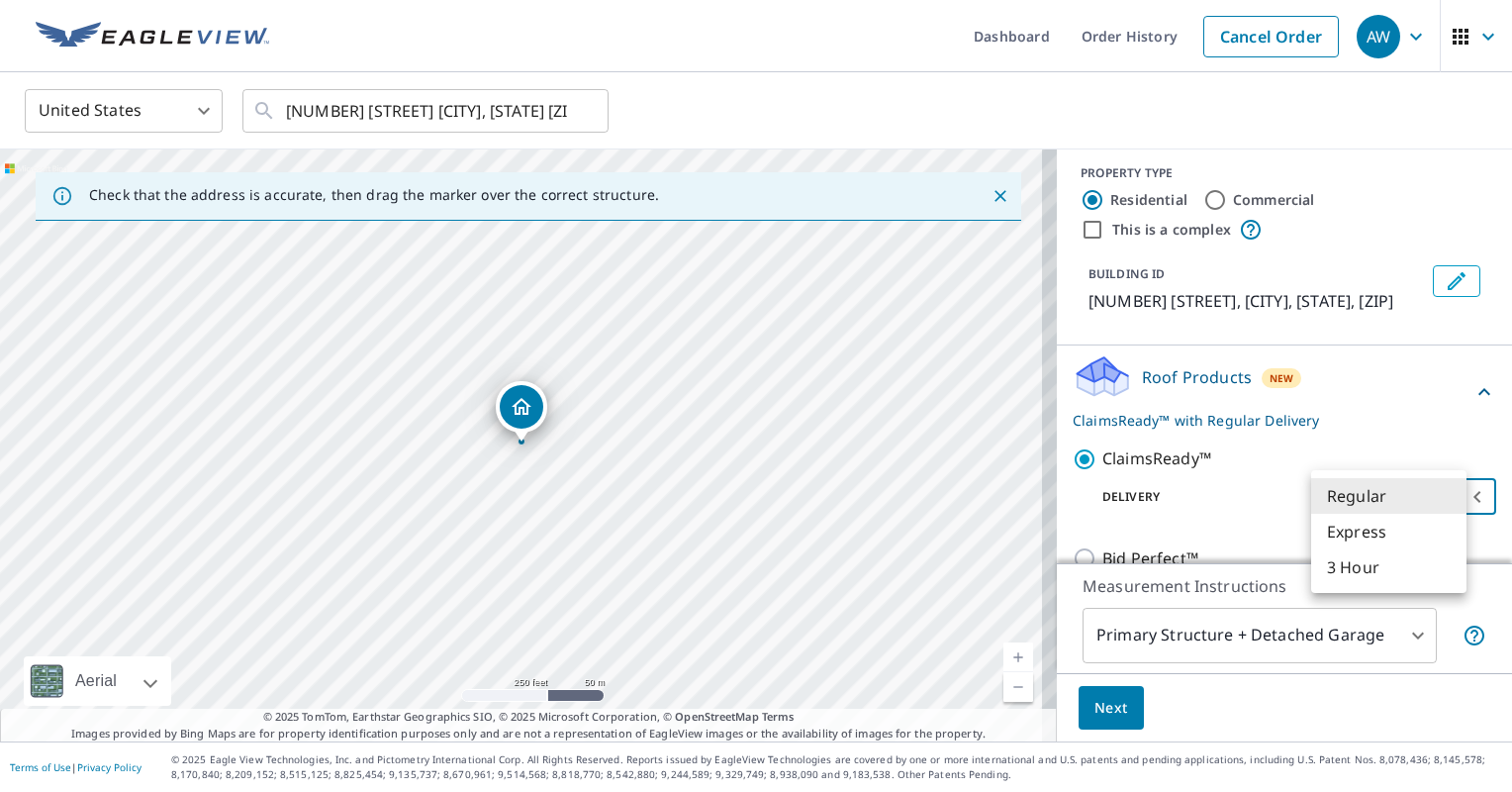 click on "AW AW
Dashboard Order History Cancel Order AW United States US ​ [NUMBER] [STREET] [CITY], [STATE] ​ Check that the address is accurate, then drag the marker over the correct structure. [NUMBER] [STREET] [CITY], [STATE] Aerial Road A standard road map Aerial A detailed look from above Labels Labels 250 feet 50 m © 2025 TomTom, © Vexcel Imaging, © 2025 Microsoft Corporation,  © OpenStreetMap Terms © 2025 TomTom, Earthstar Geographics SIO, © 2025 Microsoft Corporation, ©   OpenStreetMap   Terms Images provided by Bing Maps are for property identification purposes only and are not a representation of EagleView images or the availability of images for the property. PROPERTY TYPE Residential Commercial This is a complex BUILDING ID [NUMBER] [STREET], [CITY], [STATE], [ZIP] Roof Products New ClaimsReady™ with Regular Delivery ClaimsReady™ Delivery Regular 8 ​ Bid Perfect™ Solar Products New TrueDesign for Sales TrueDesign for Planning Walls Products New Walls, Windows & Doors 1 ​ Next  |" at bounding box center [756, 396] 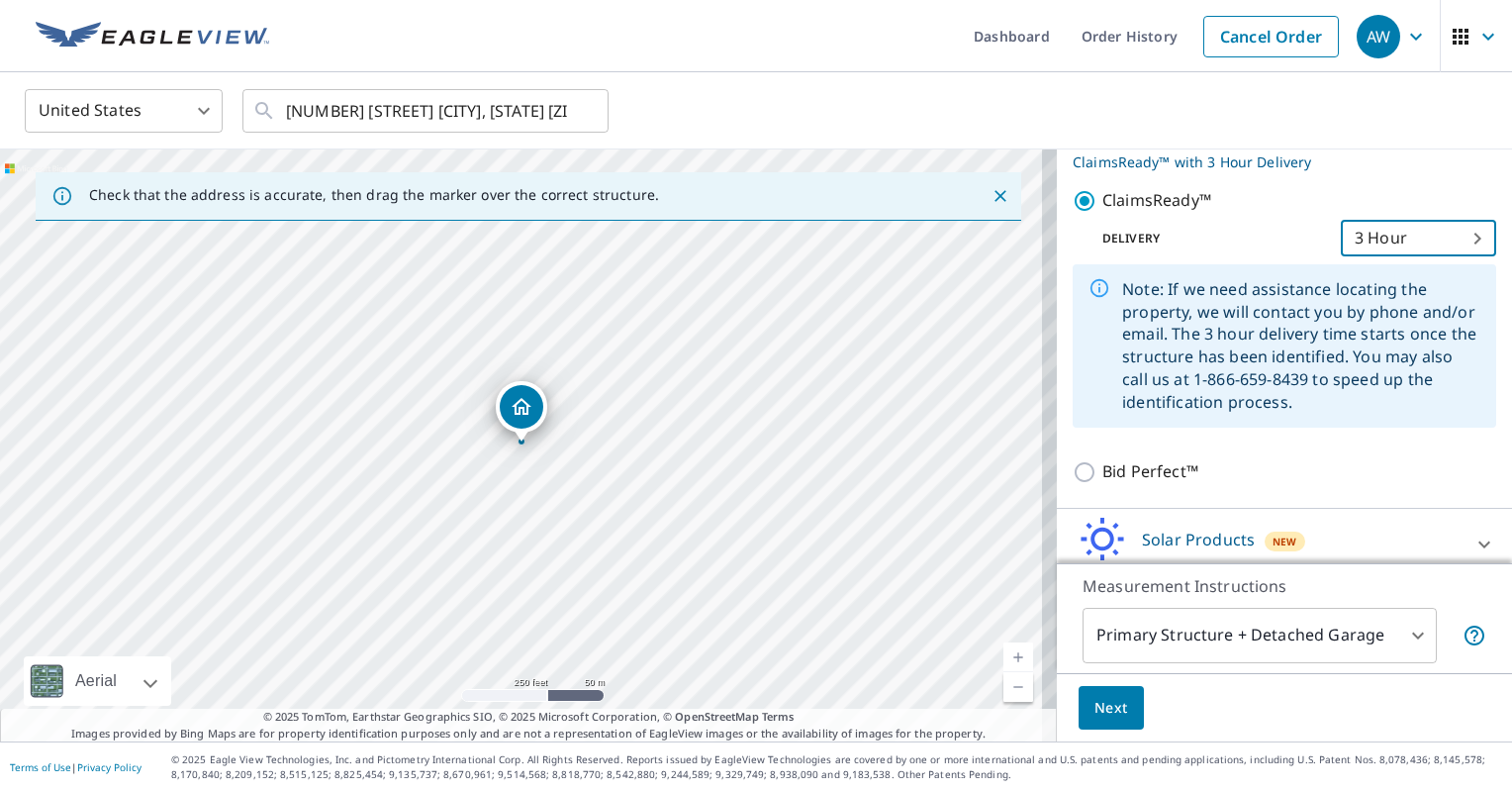 scroll, scrollTop: 306, scrollLeft: 0, axis: vertical 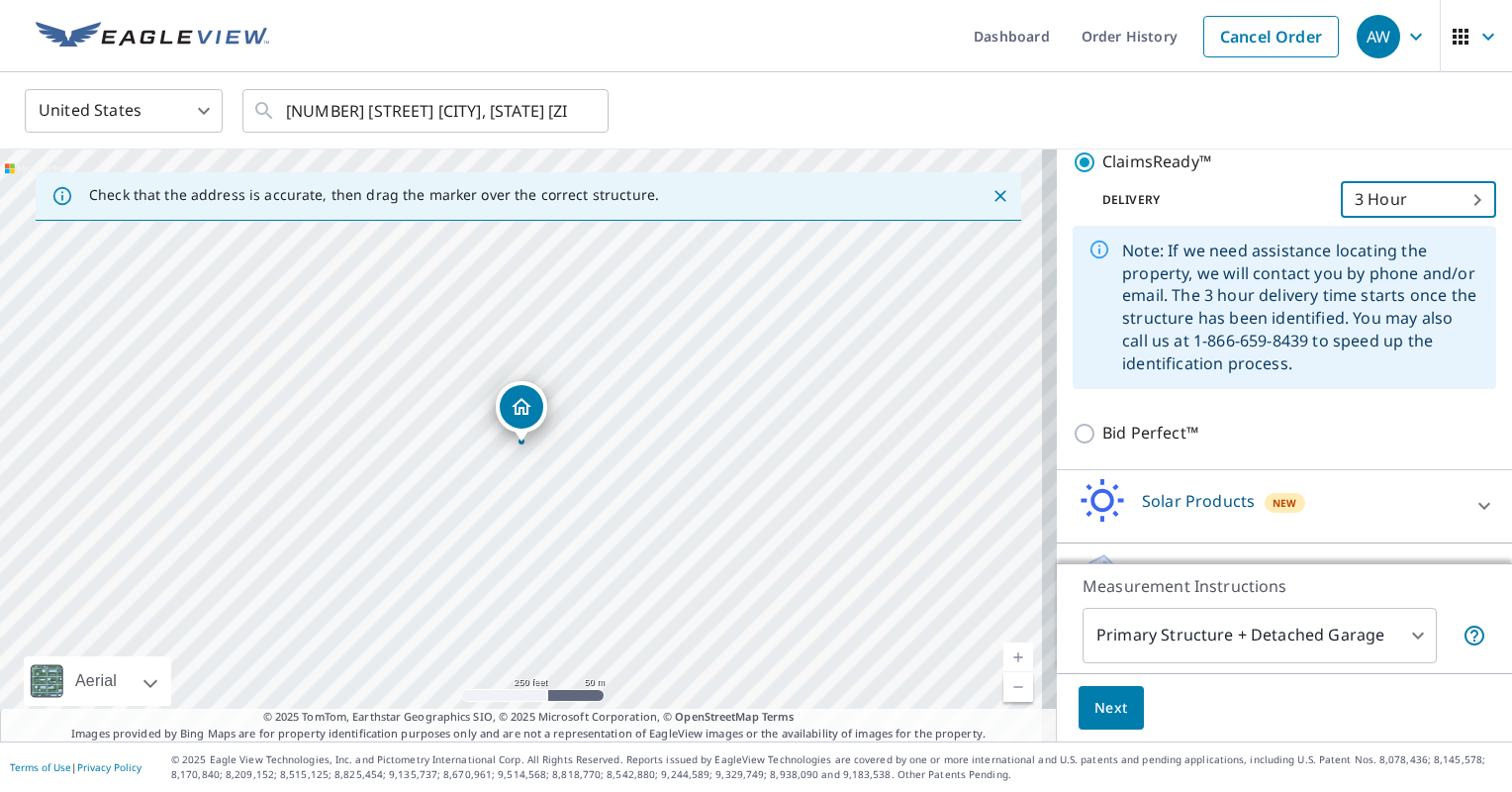 click on "AW AW
Dashboard Order History Cancel Order AW United States US ​ [NUMBER] [STREET] [CITY], [STATE] ​ Check that the address is accurate, then drag the marker over the correct structure. [NUMBER] [STREET] [CITY], [STATE] Aerial Road A standard road map Aerial A detailed look from above Labels Labels 250 feet 50 m © 2025 TomTom, © Vexcel Imaging, © 2025 Microsoft Corporation,  © OpenStreetMap Terms © 2025 TomTom, Earthstar Geographics SIO, © 2025 Microsoft Corporation, ©   OpenStreetMap   Terms Images provided by Bing Maps are for property identification purposes only and are not a representation of EagleView images or the availability of images for the property. PROPERTY TYPE Residential Commercial This is a complex BUILDING ID [NUMBER] [STREET], [CITY], [STATE], [ZIP] Roof Products New ClaimsReady™ with Regular Delivery ClaimsReady™ Delivery Regular 8 ​ Bid Perfect™ Solar Products New TrueDesign for Sales TrueDesign for Planning Walls Products New Walls, Windows & Doors 1 ​ Next  |" at bounding box center (756, 396) 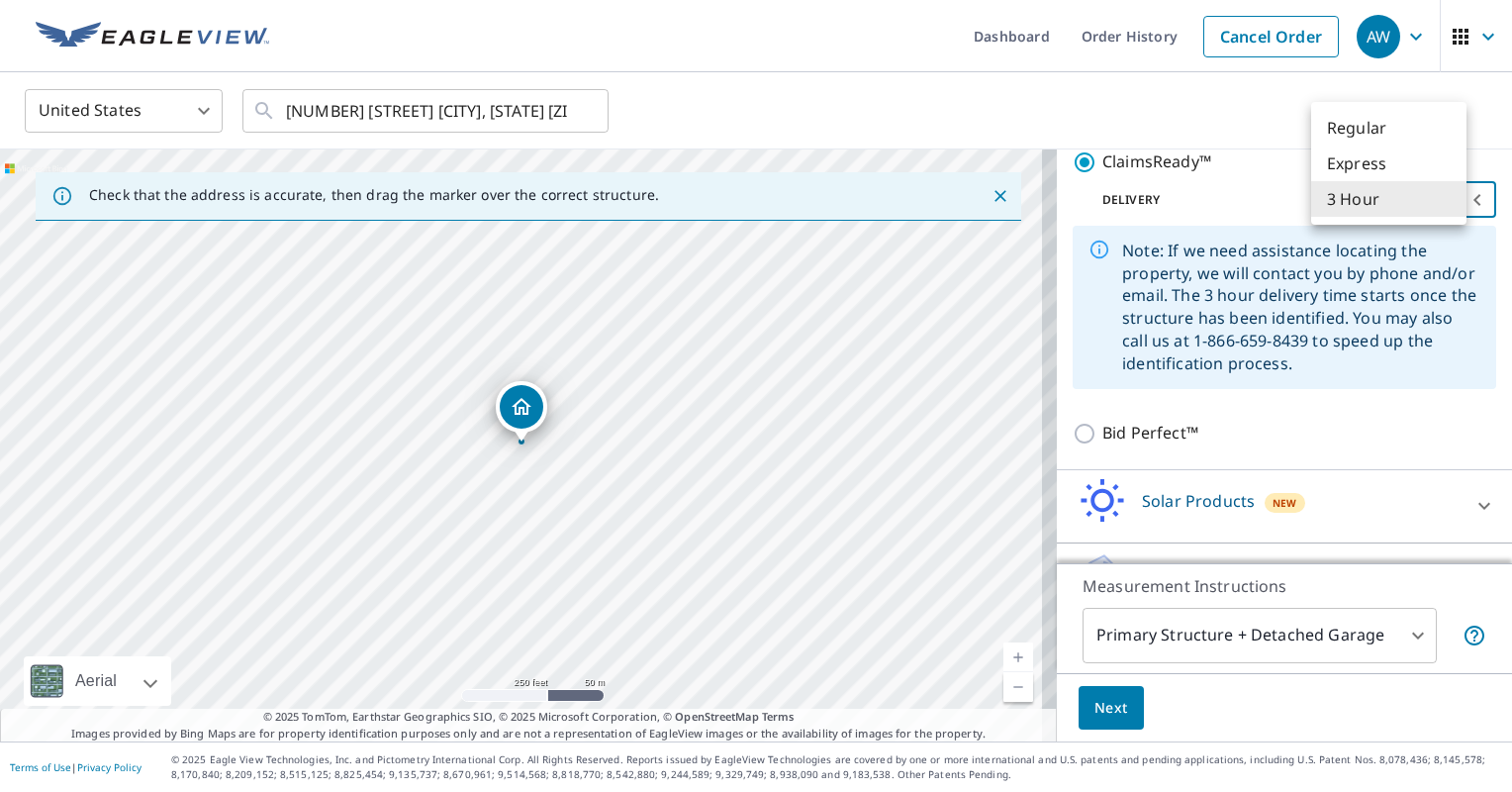 click on "Regular" at bounding box center [1388, 128] 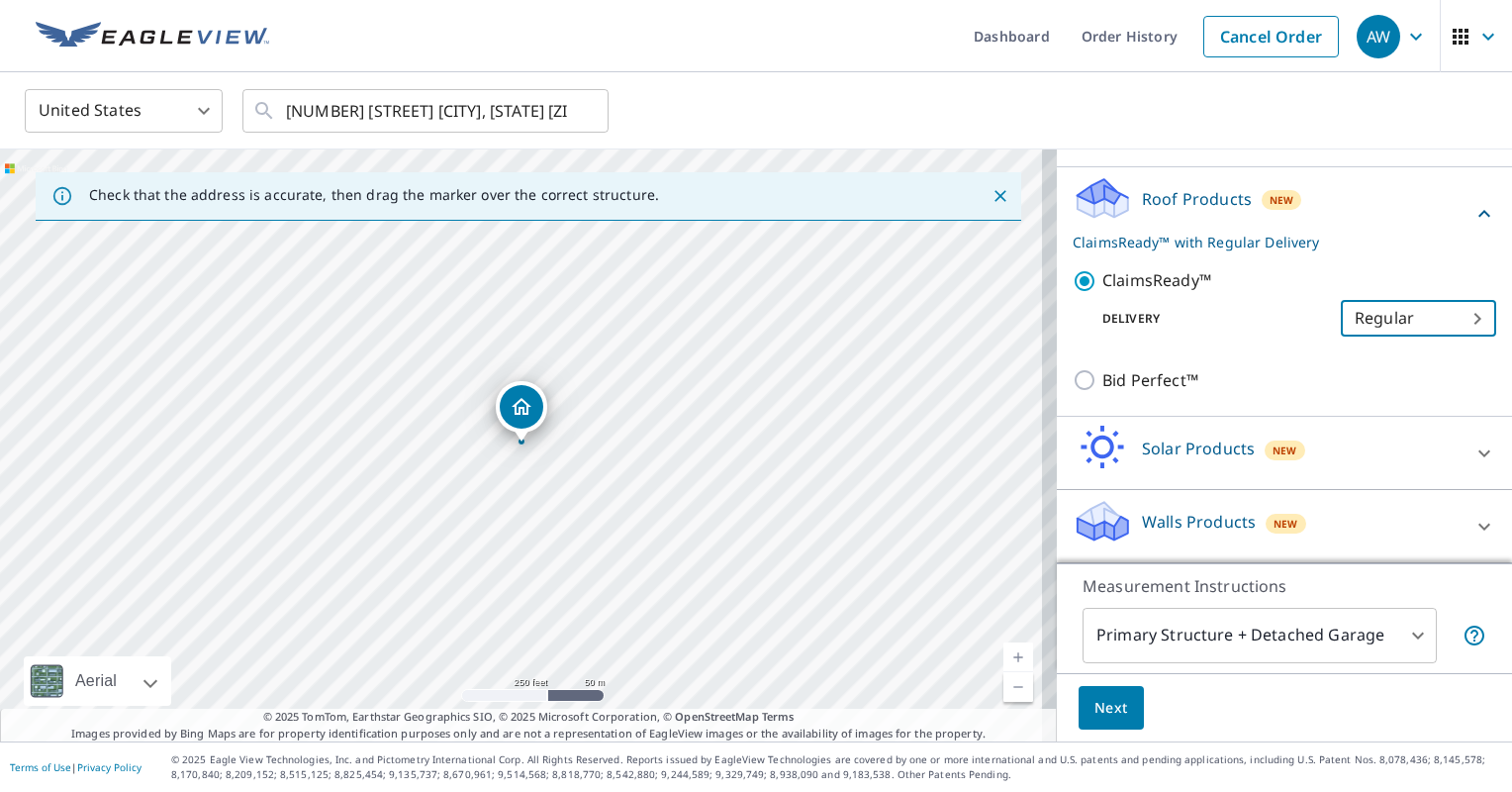 scroll, scrollTop: 186, scrollLeft: 0, axis: vertical 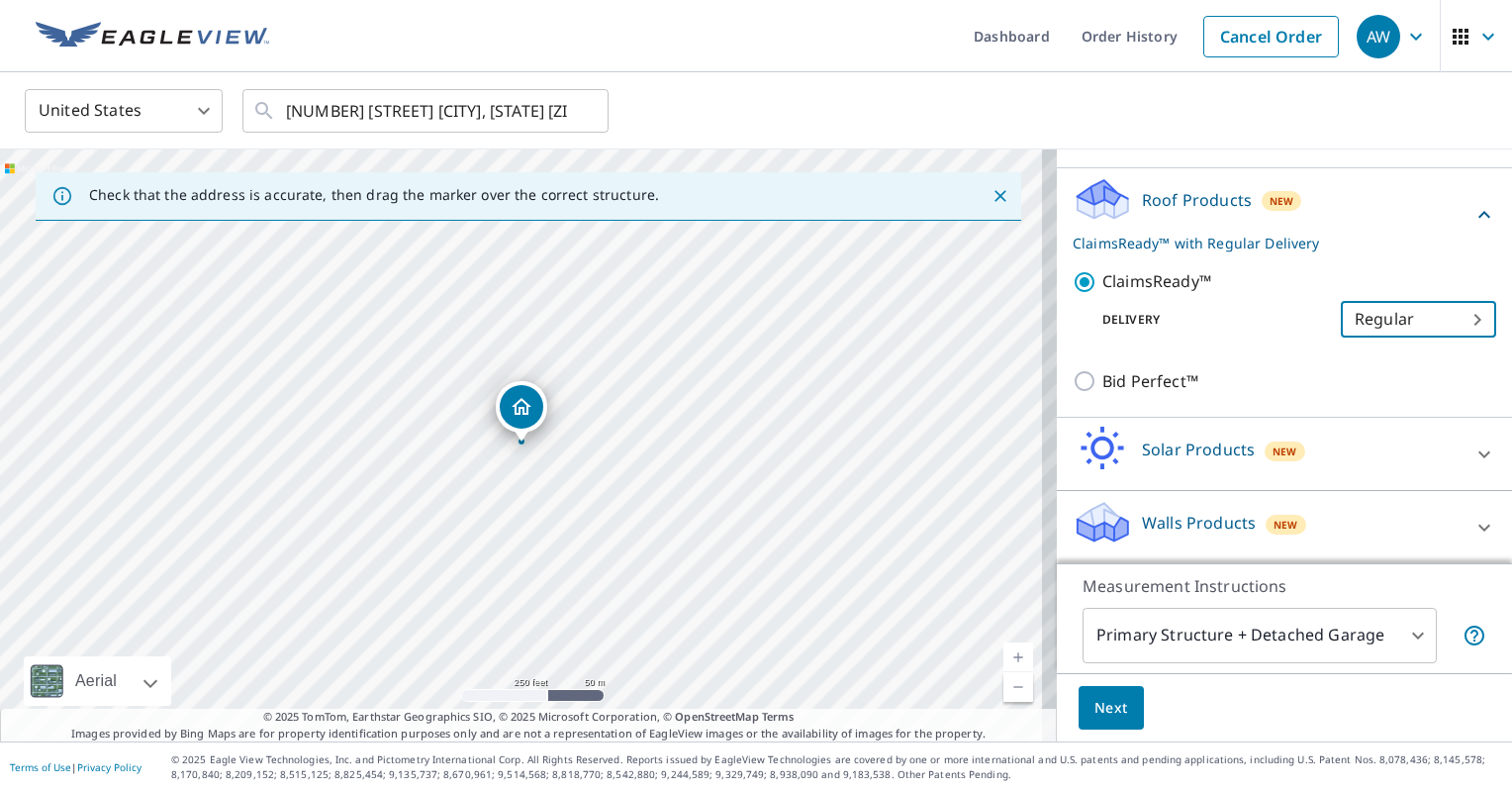 click on "Next" at bounding box center (1111, 708) 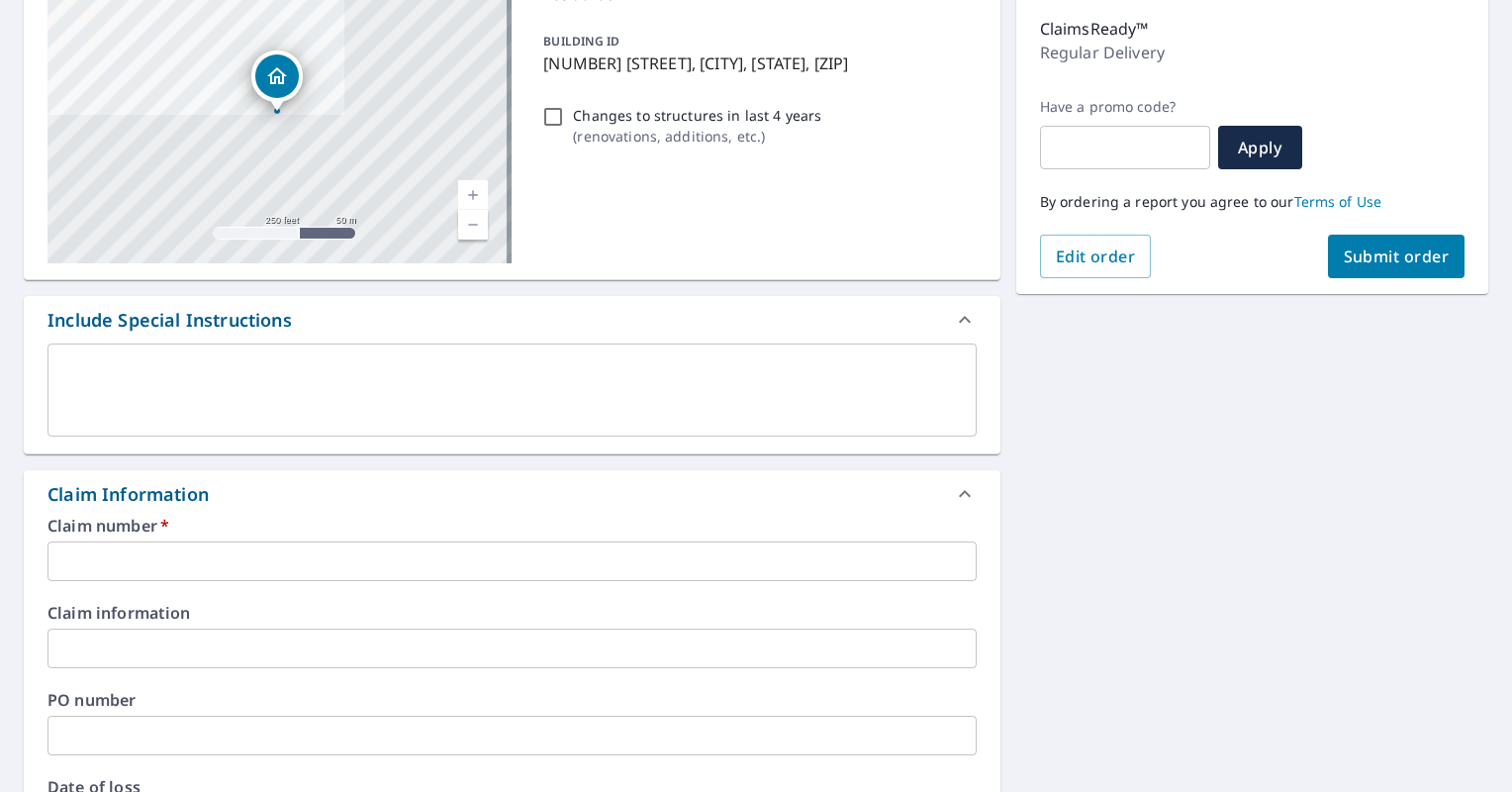 scroll, scrollTop: 297, scrollLeft: 0, axis: vertical 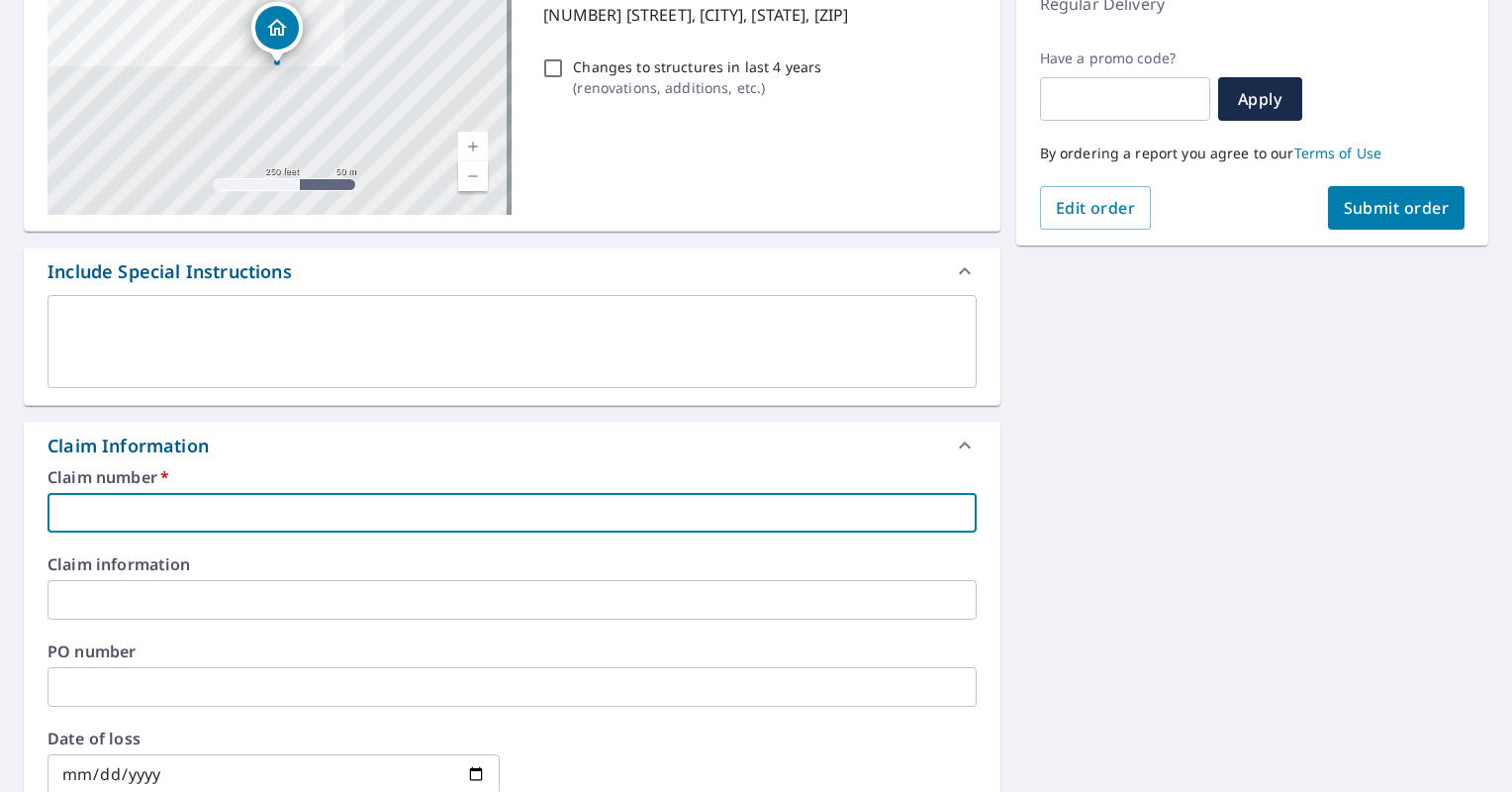 click at bounding box center (512, 513) 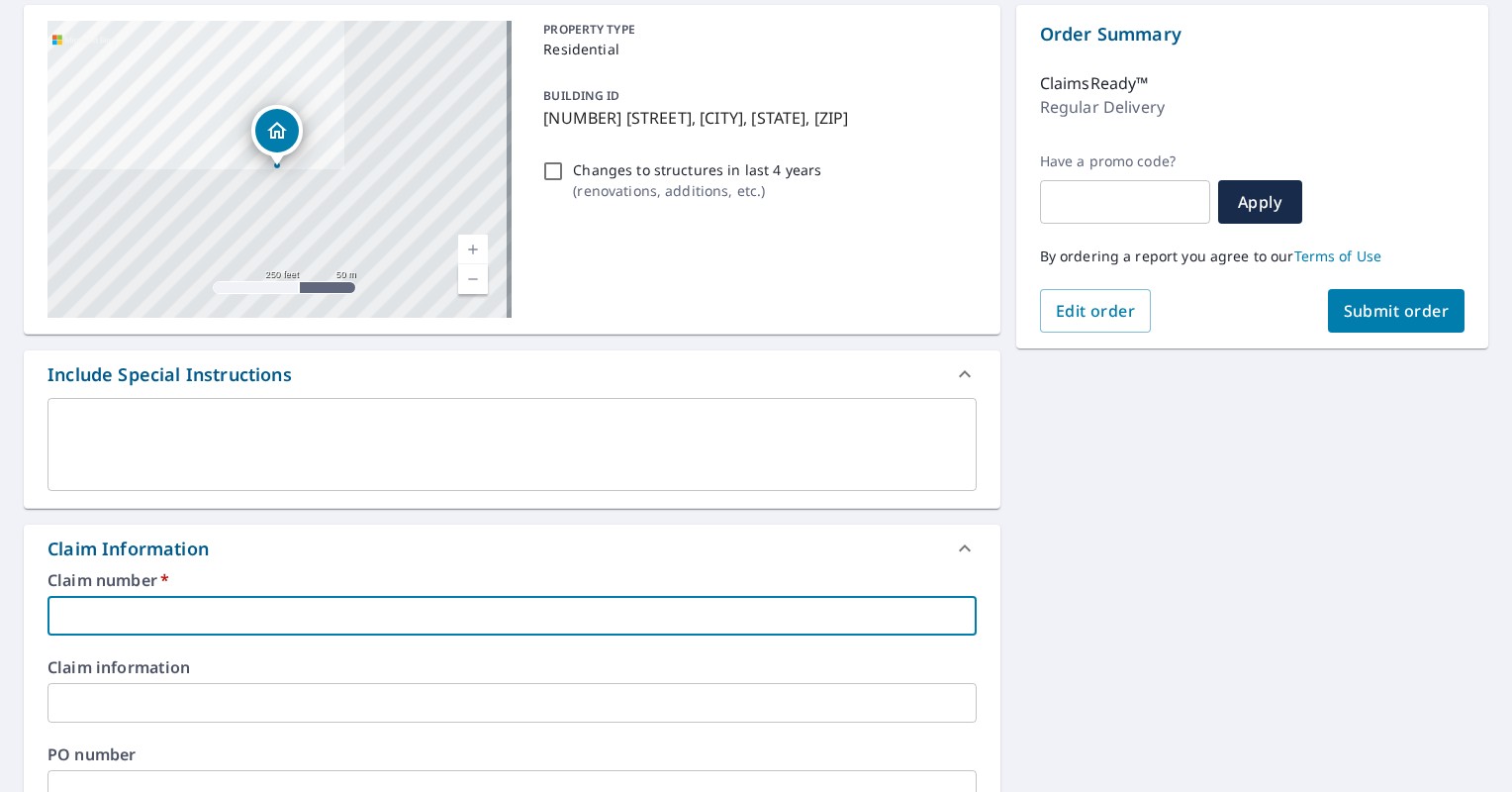 scroll, scrollTop: 198, scrollLeft: 0, axis: vertical 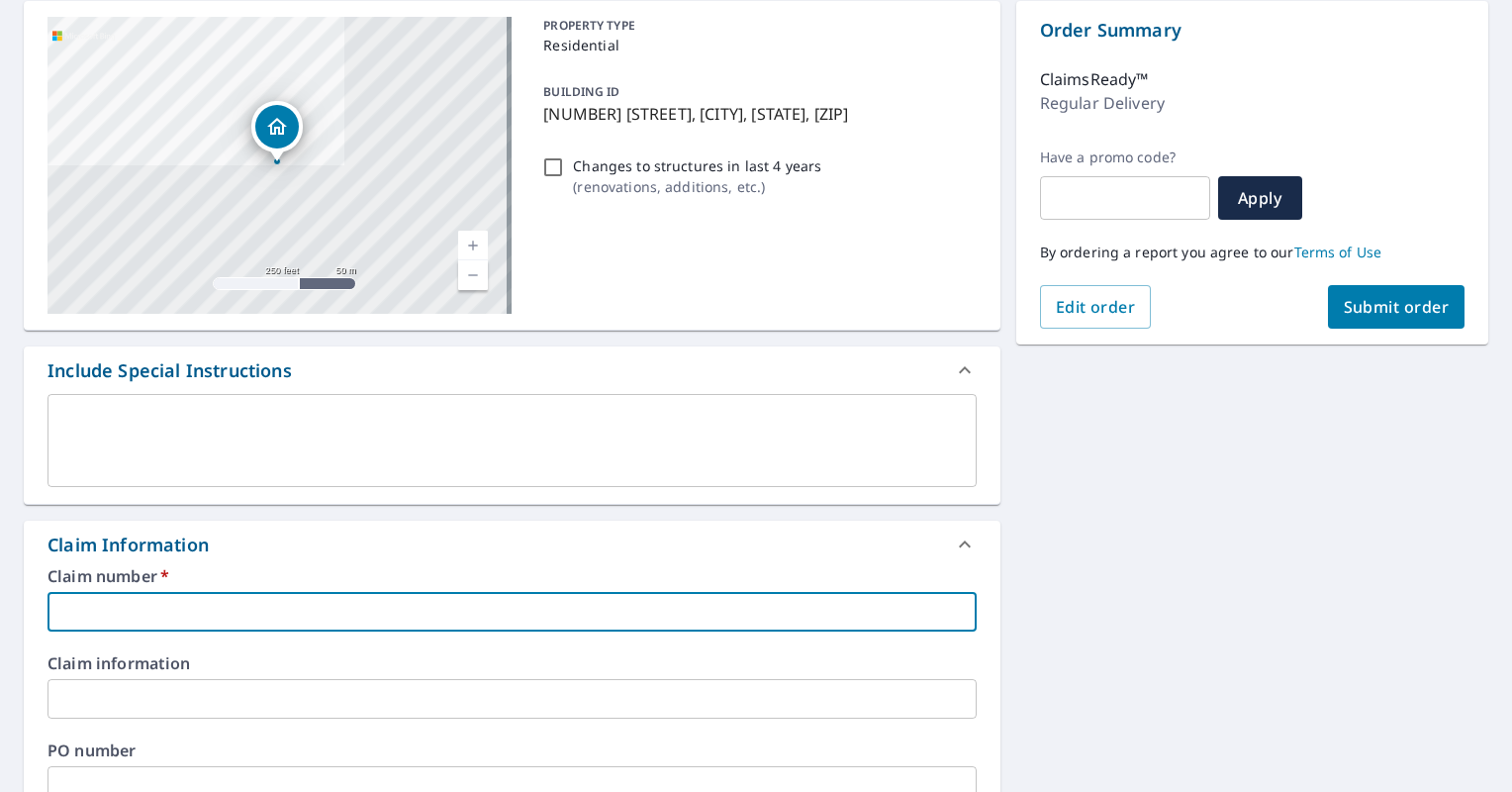 paste on "[NUMBER]" 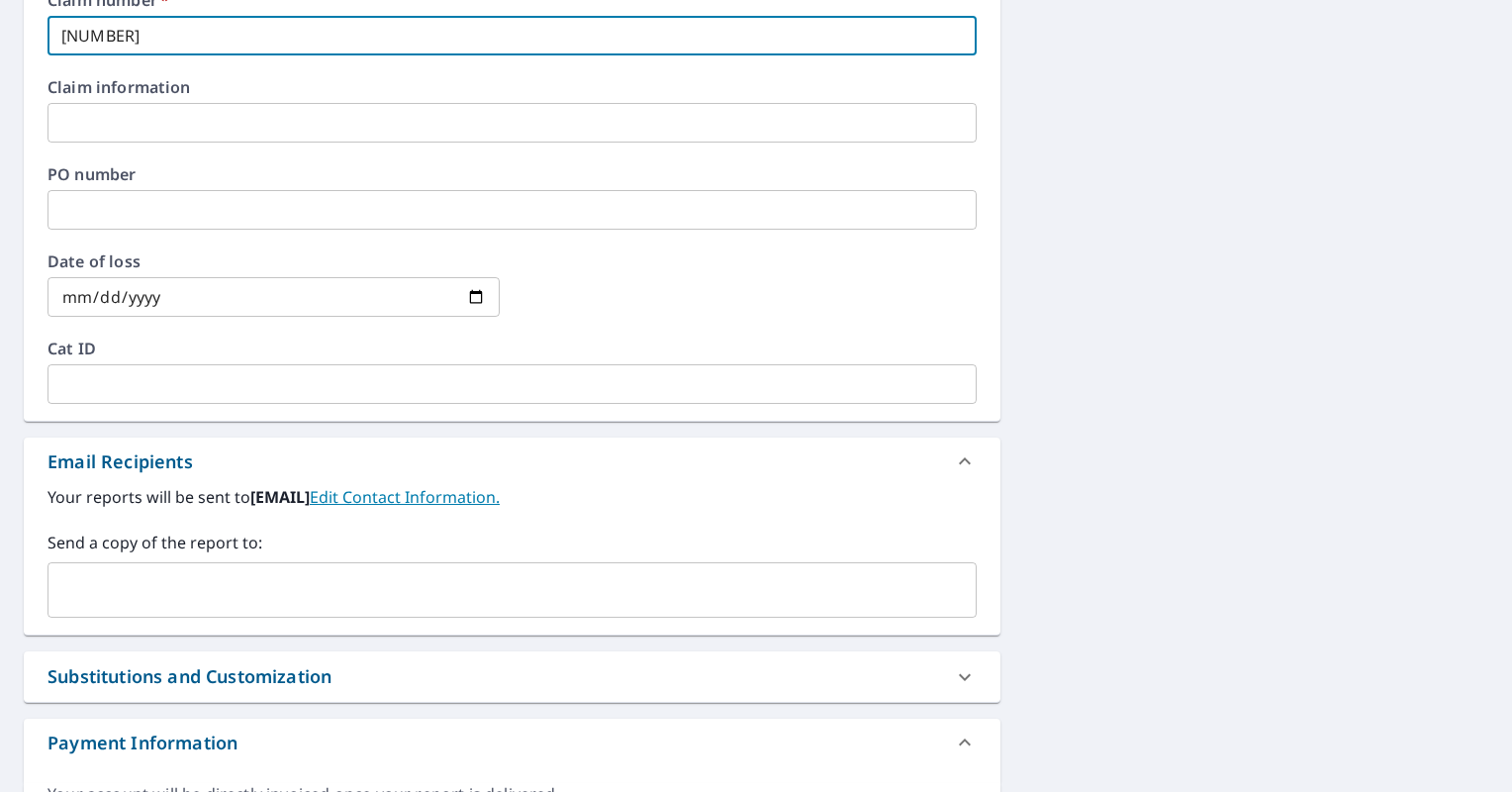 scroll, scrollTop: 869, scrollLeft: 0, axis: vertical 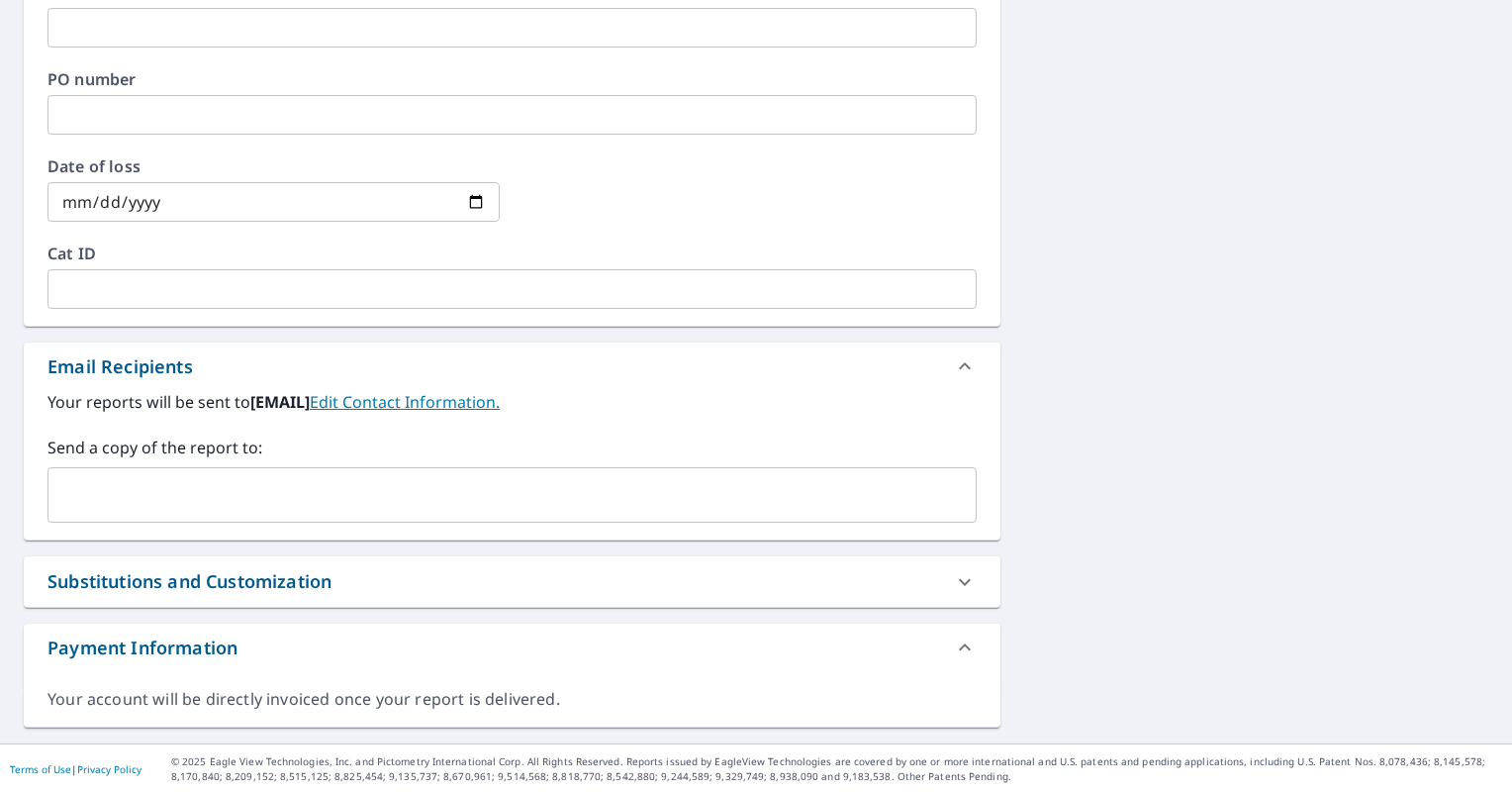 type on "[NUMBER]" 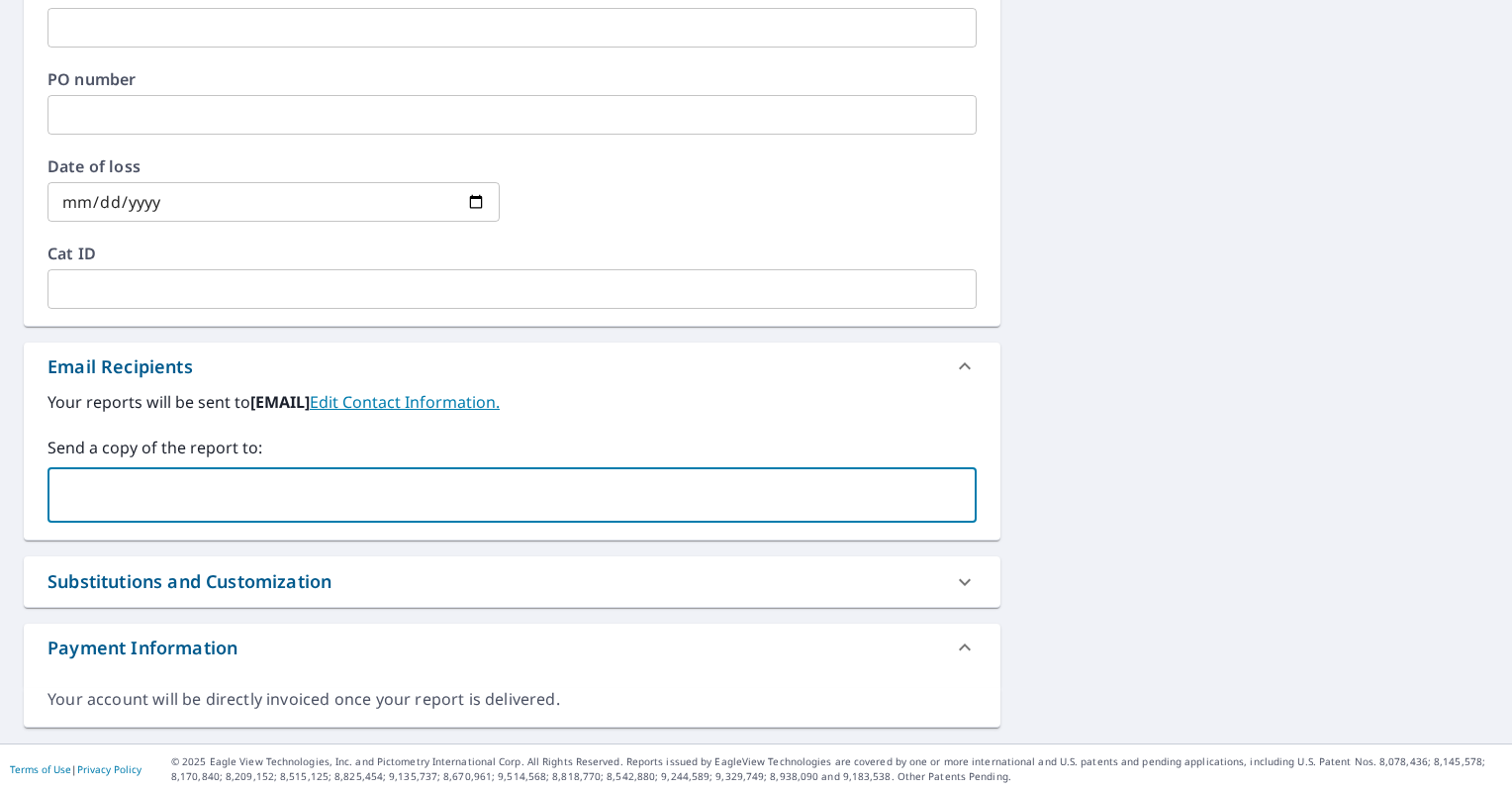 click at bounding box center (497, 495) 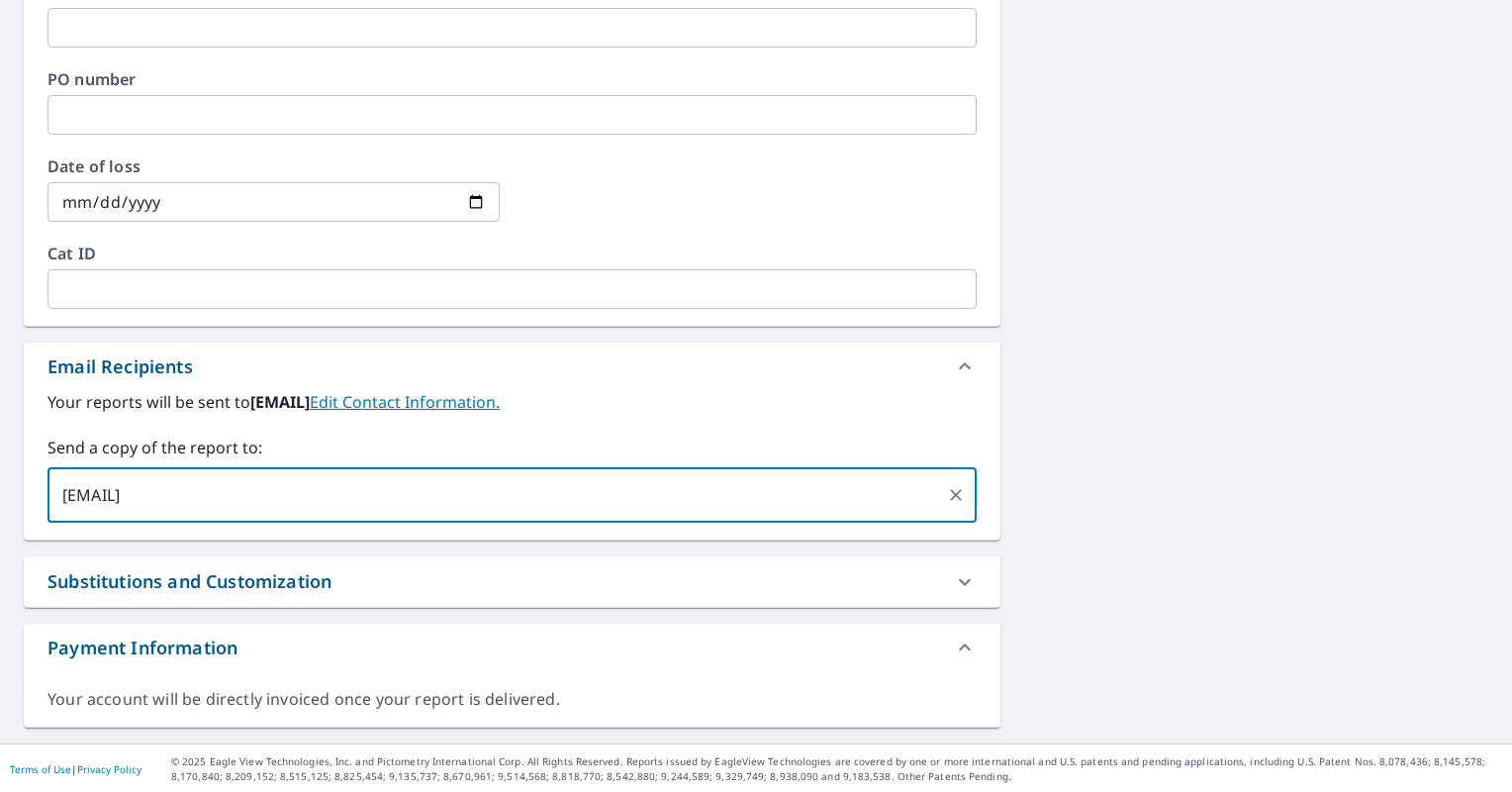 type on "[EMAIL]" 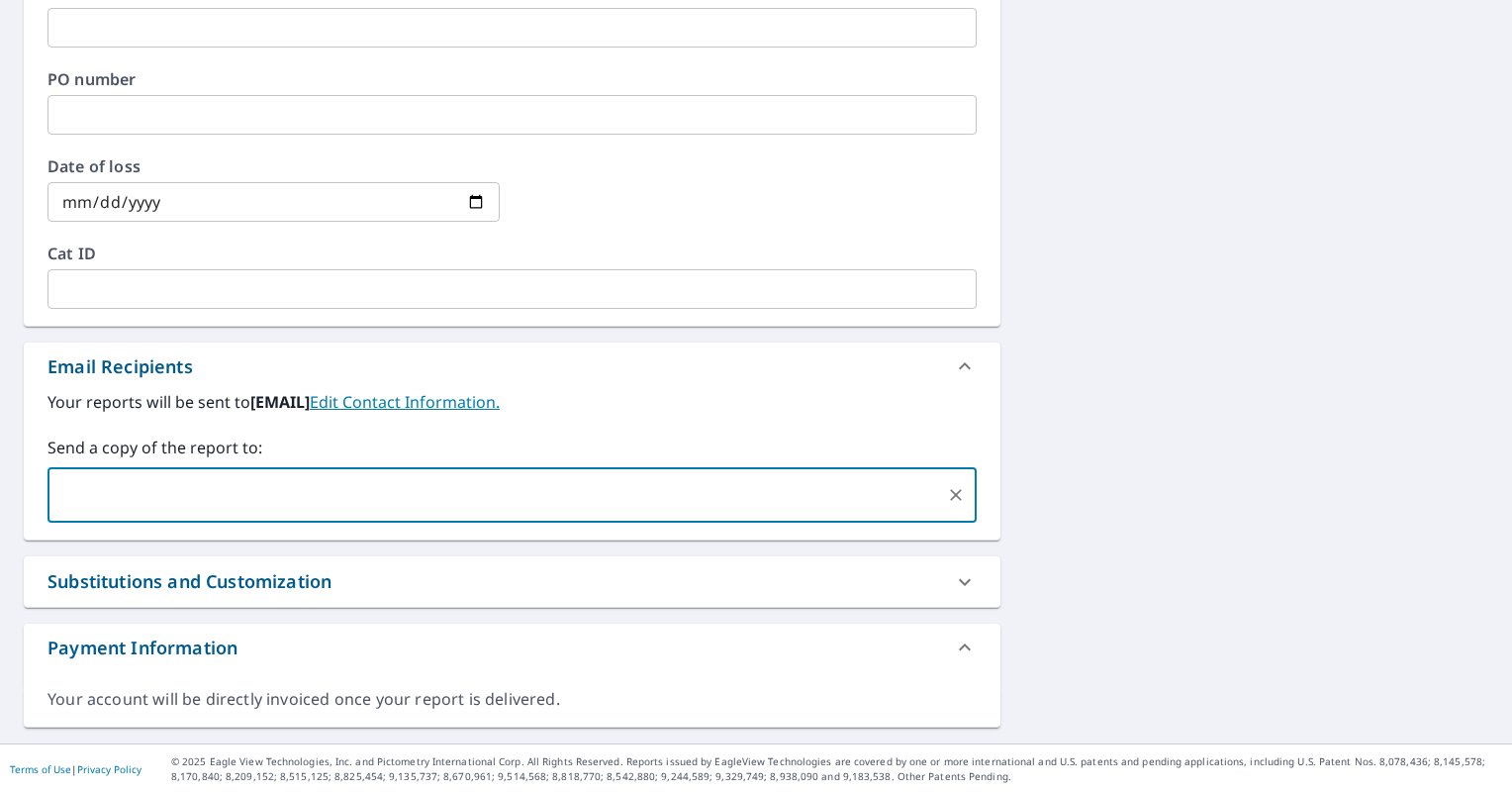 click on "Substitutions and Customization" at bounding box center [494, 581] 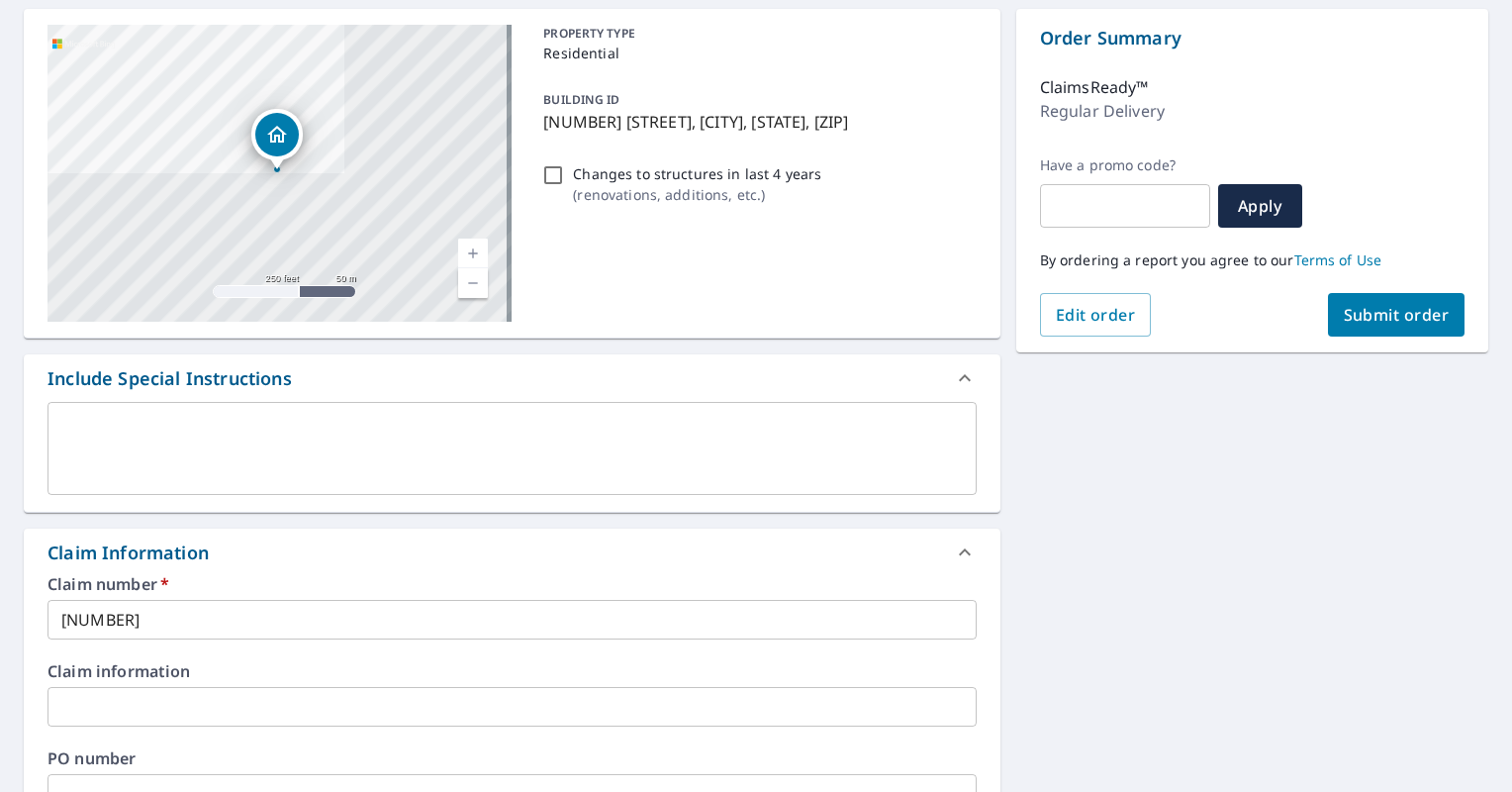 scroll, scrollTop: 0, scrollLeft: 0, axis: both 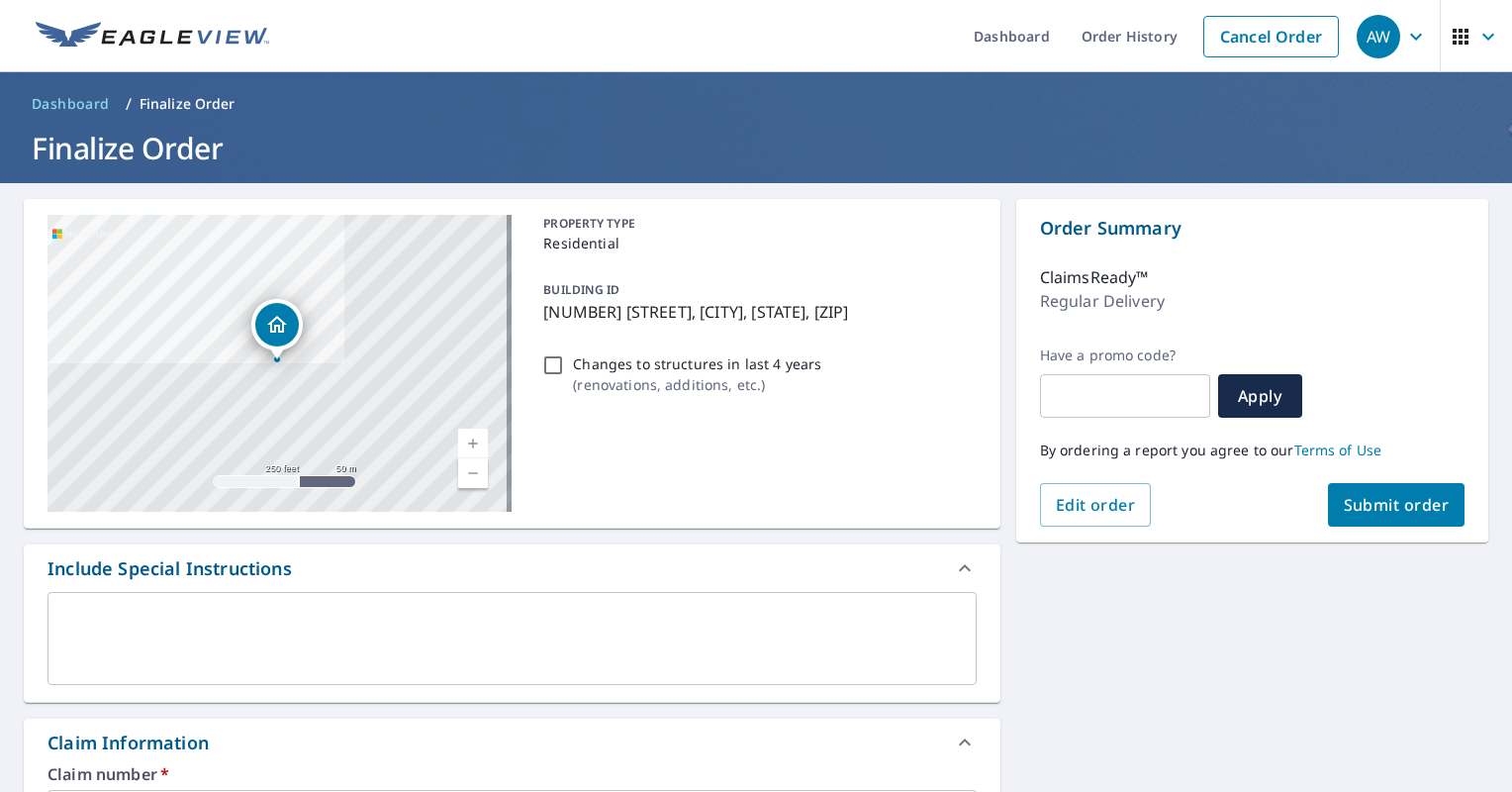 click on "Submit order" at bounding box center (1396, 505) 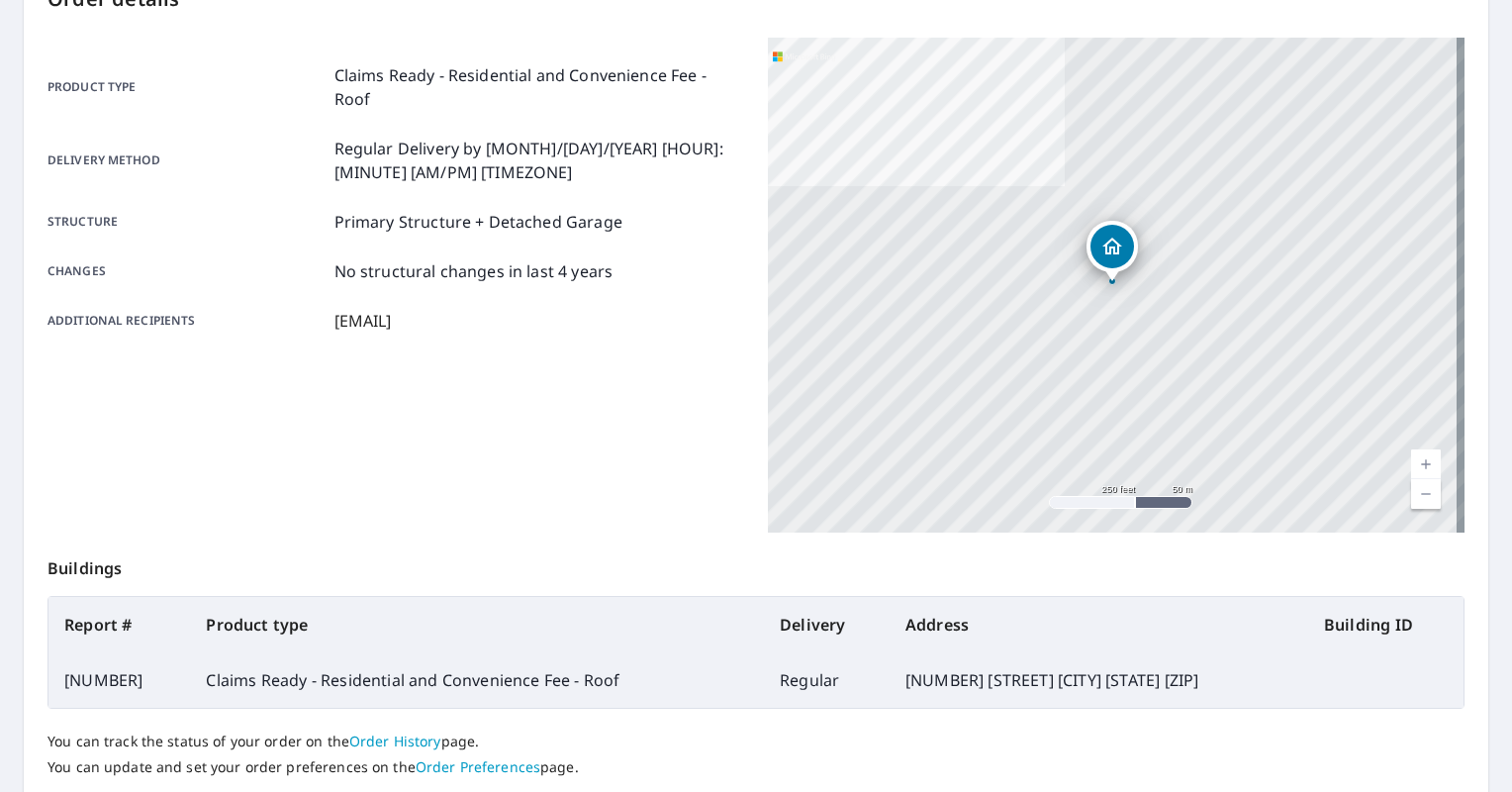 scroll, scrollTop: 0, scrollLeft: 0, axis: both 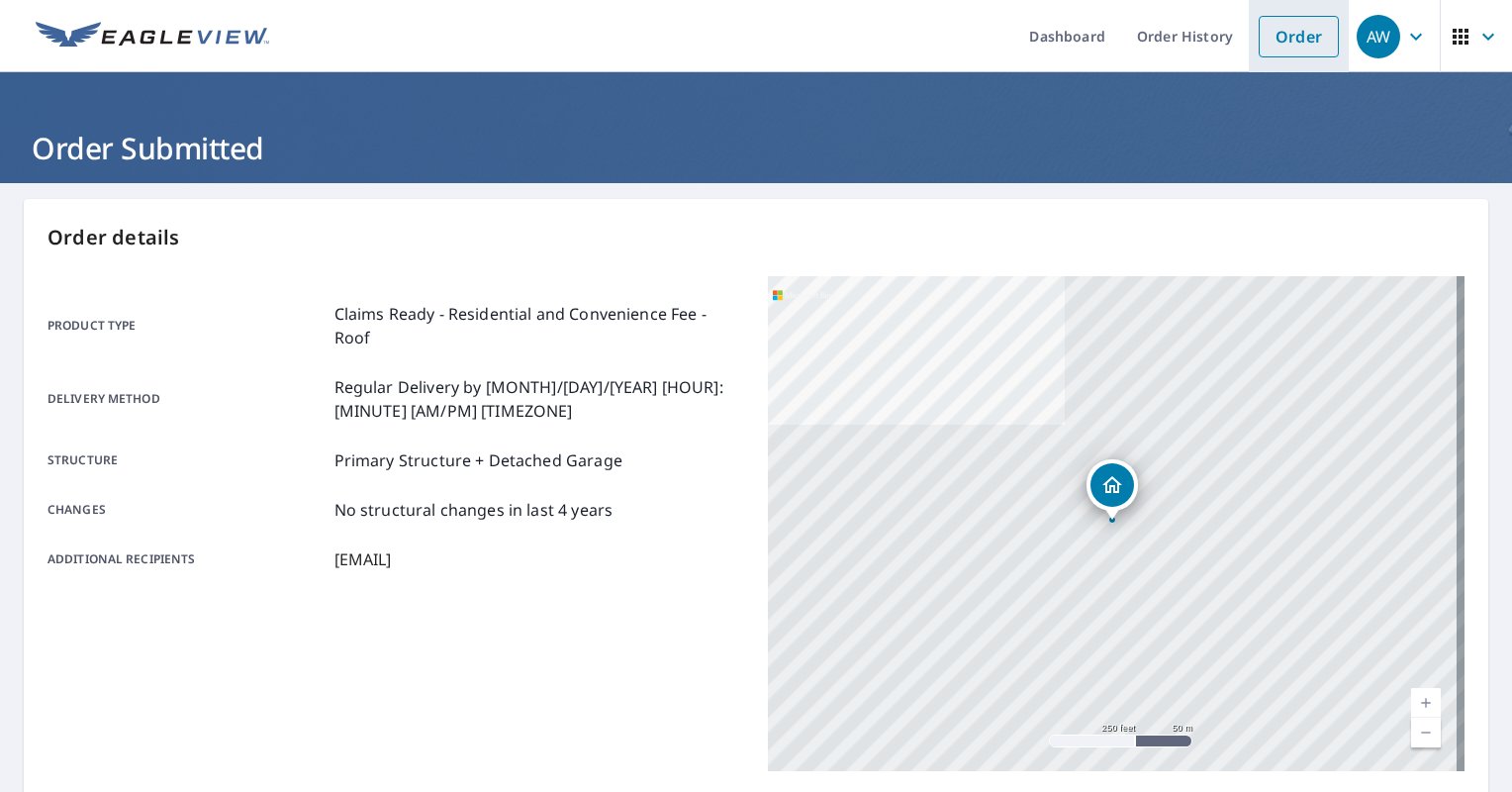 click on "Order" at bounding box center [1298, 37] 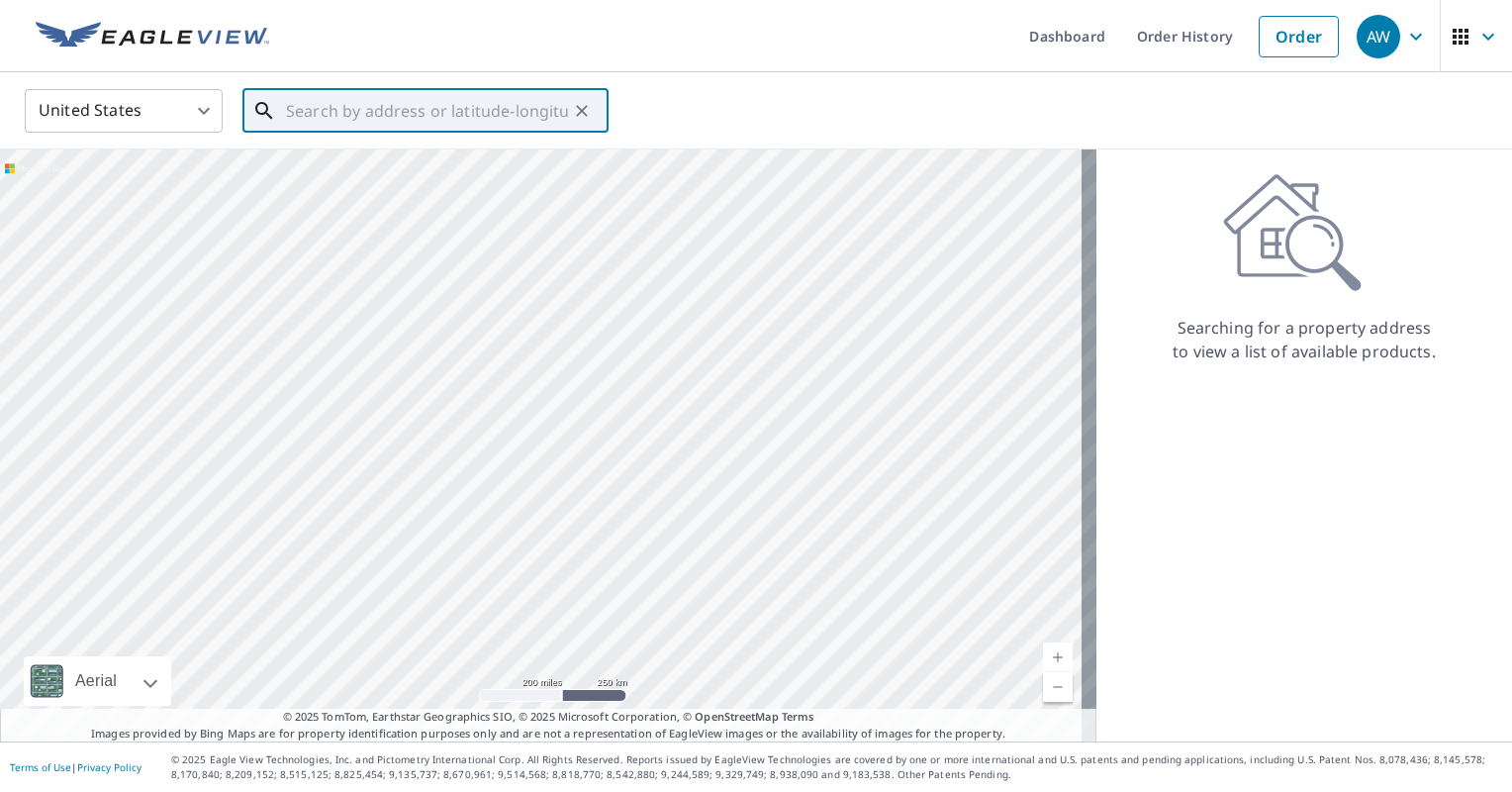 click at bounding box center (426, 111) 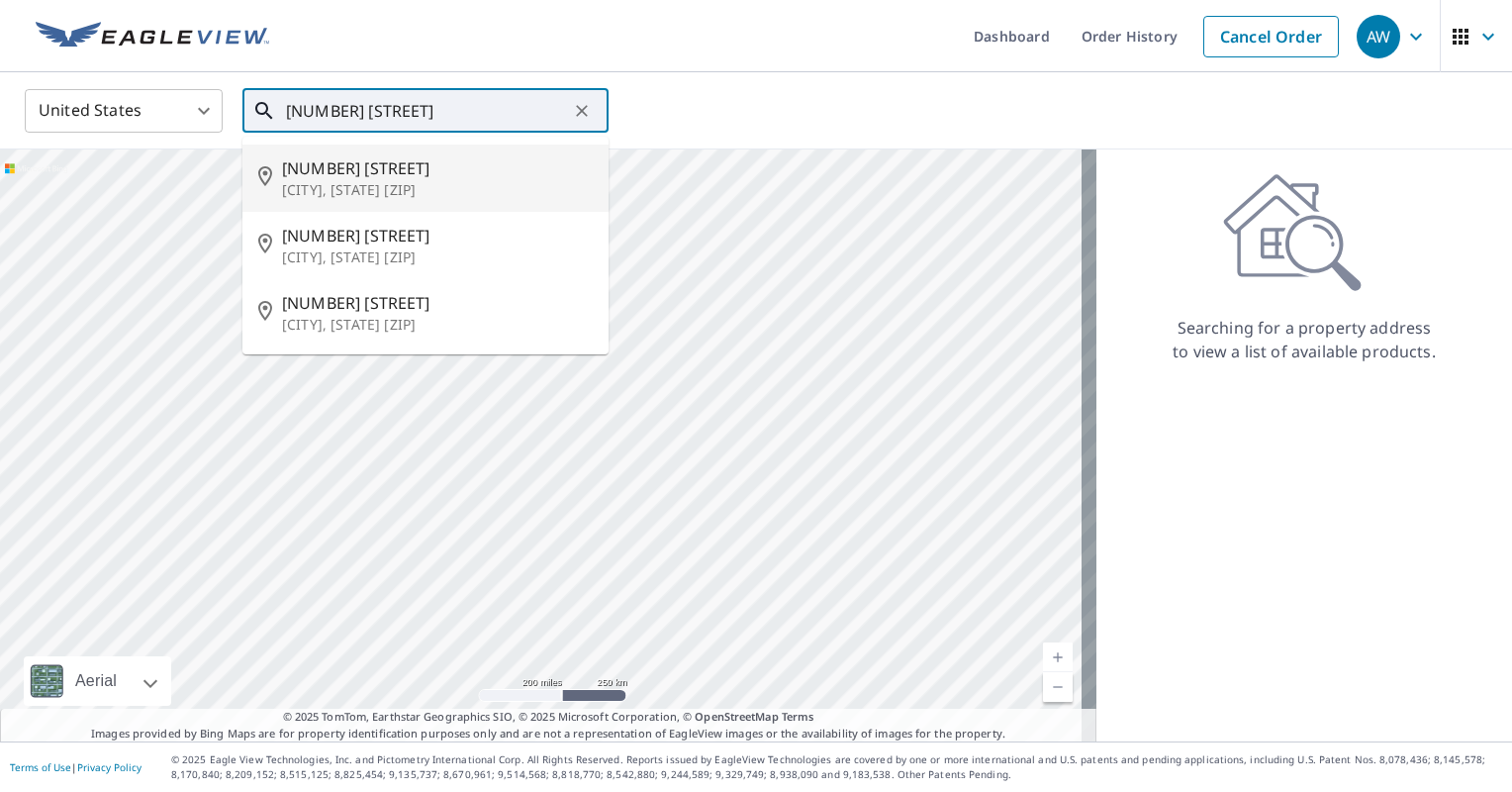 click on "[NUMBER] [STREET]" at bounding box center (437, 168) 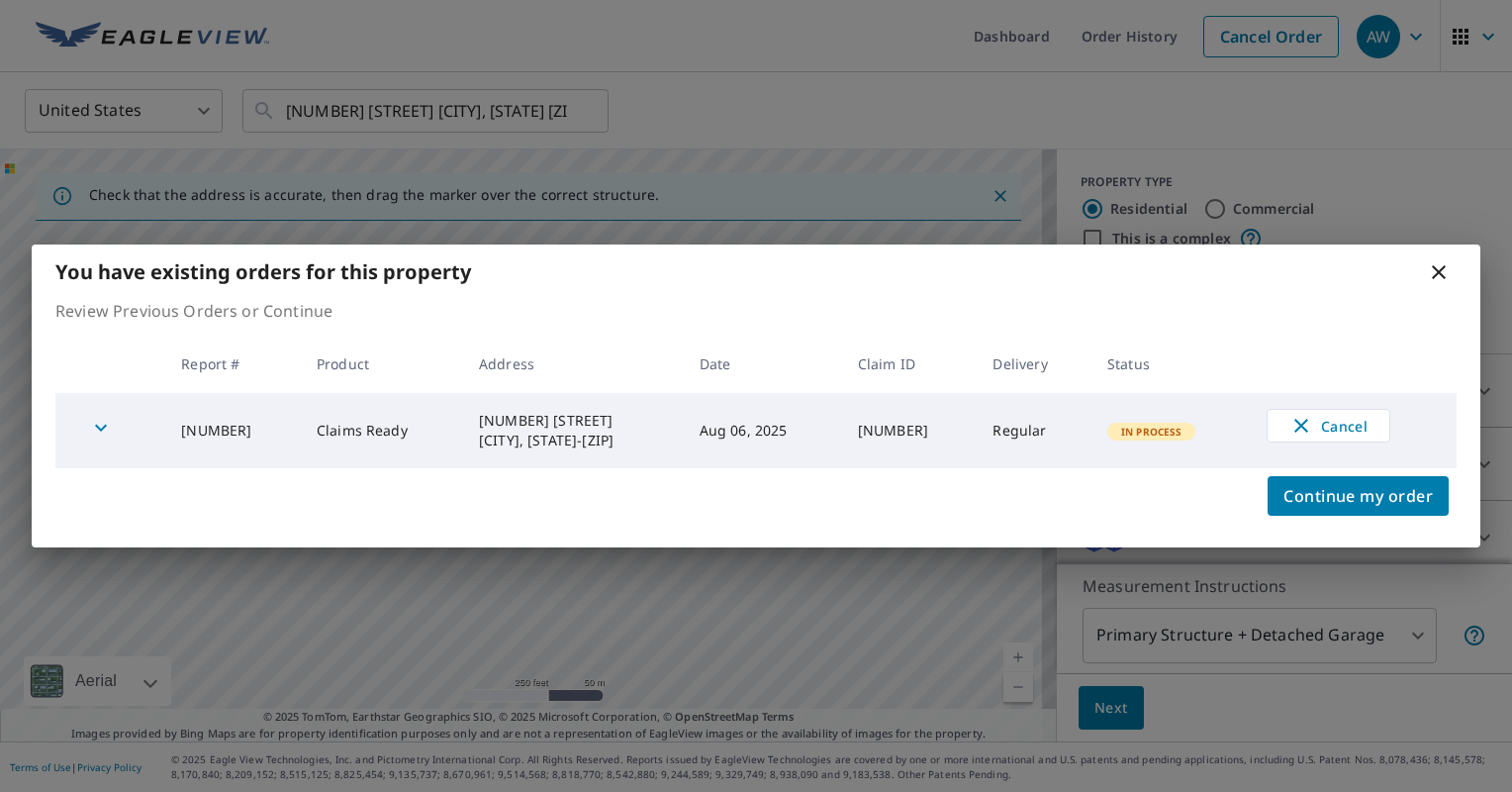 click 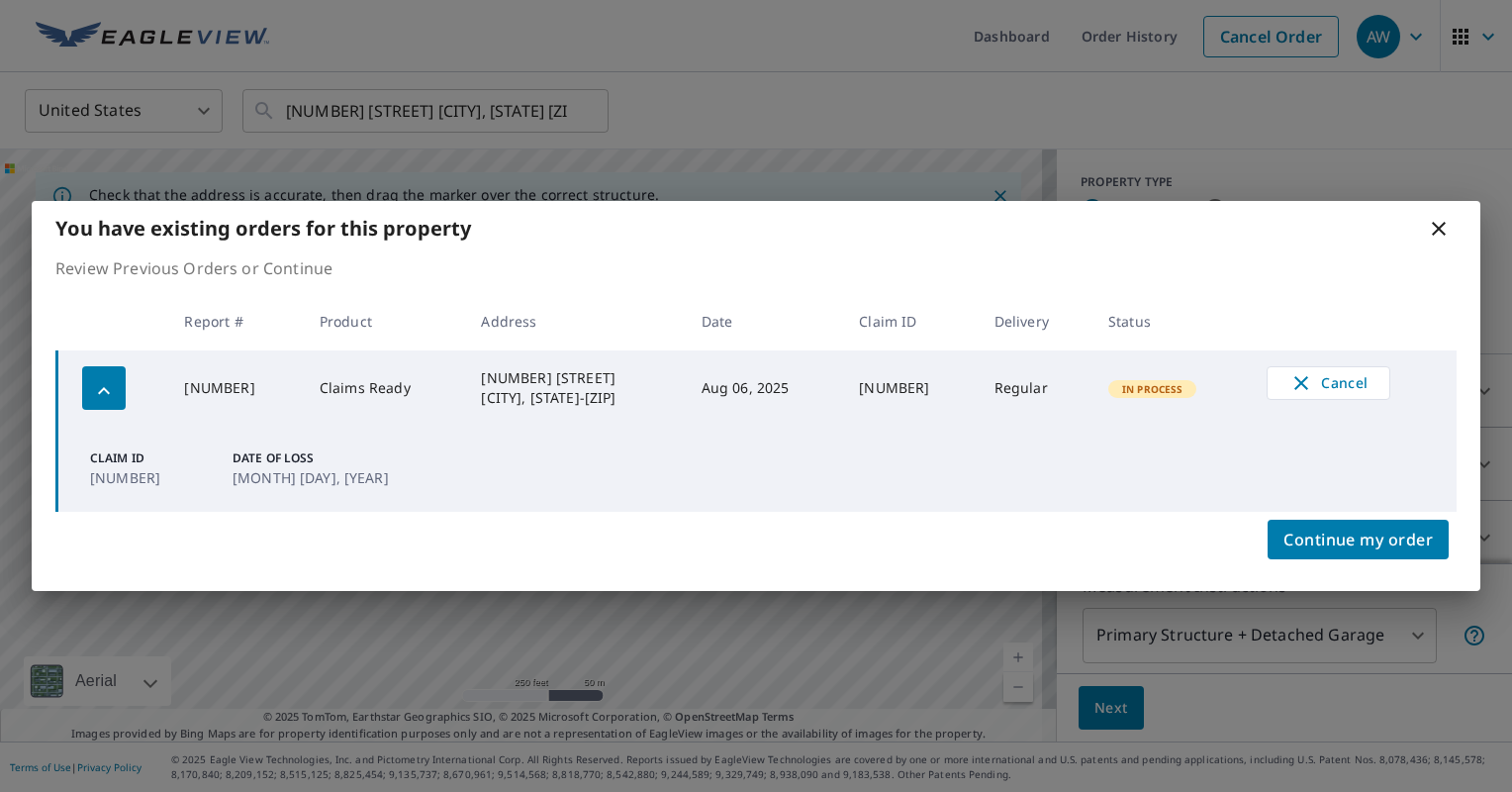 click on "Claim ID [NUMBER] Date of Loss [MONTH] [DAY], [YEAR]" at bounding box center [757, 468] 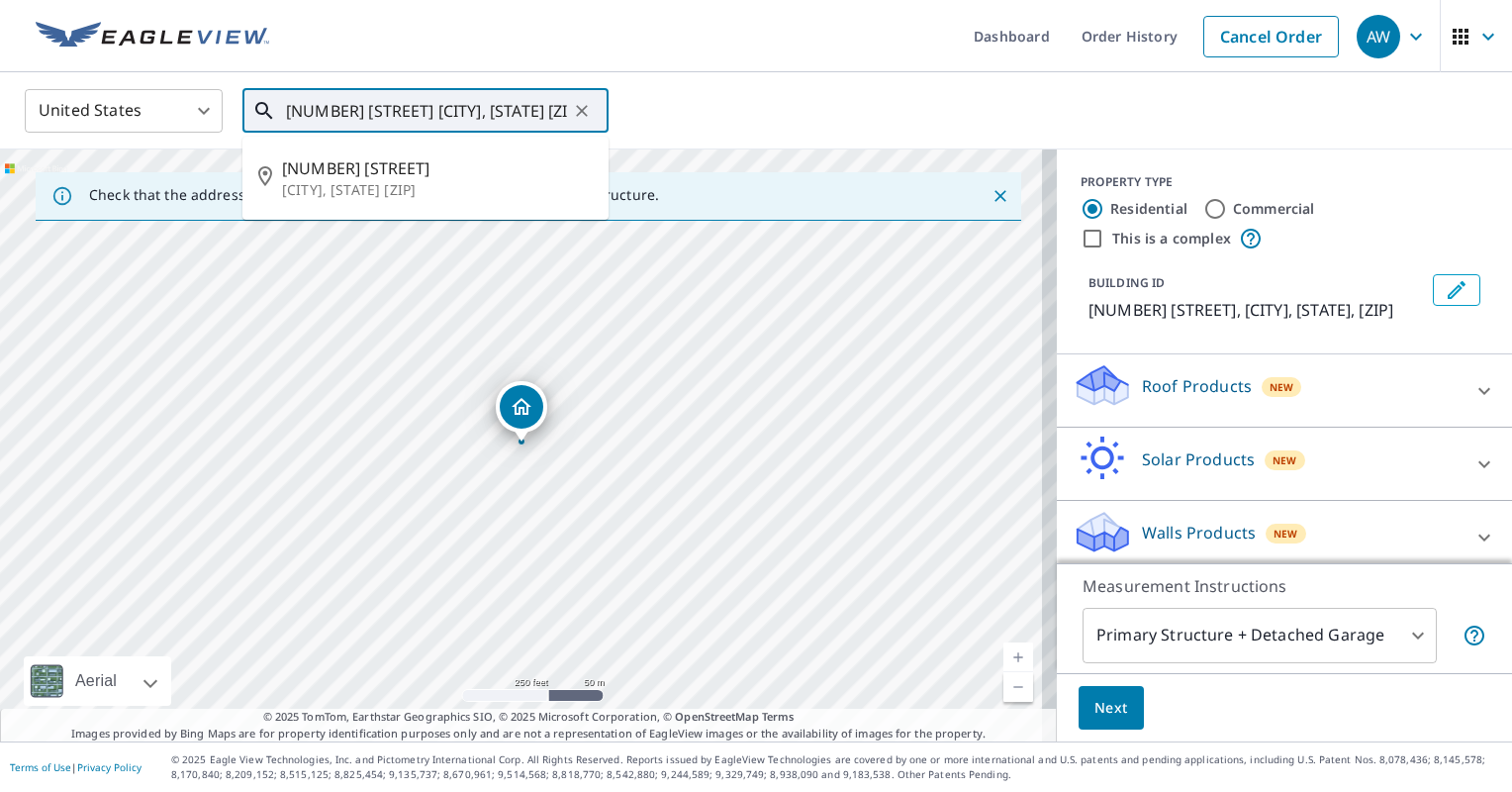 drag, startPoint x: 554, startPoint y: 111, endPoint x: 299, endPoint y: 75, distance: 257.5286 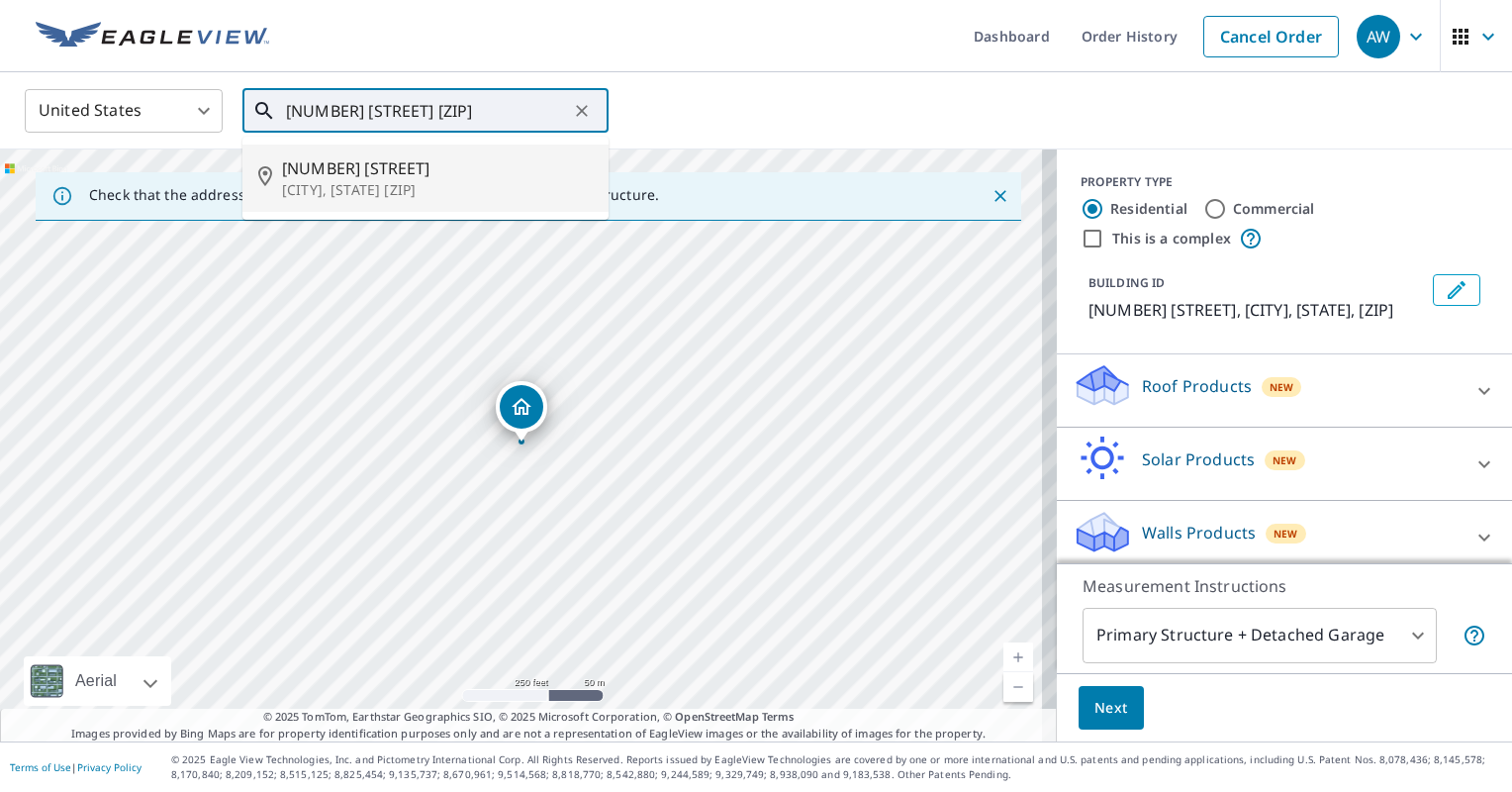 click on "[NUMBER] [STREET]" at bounding box center (437, 168) 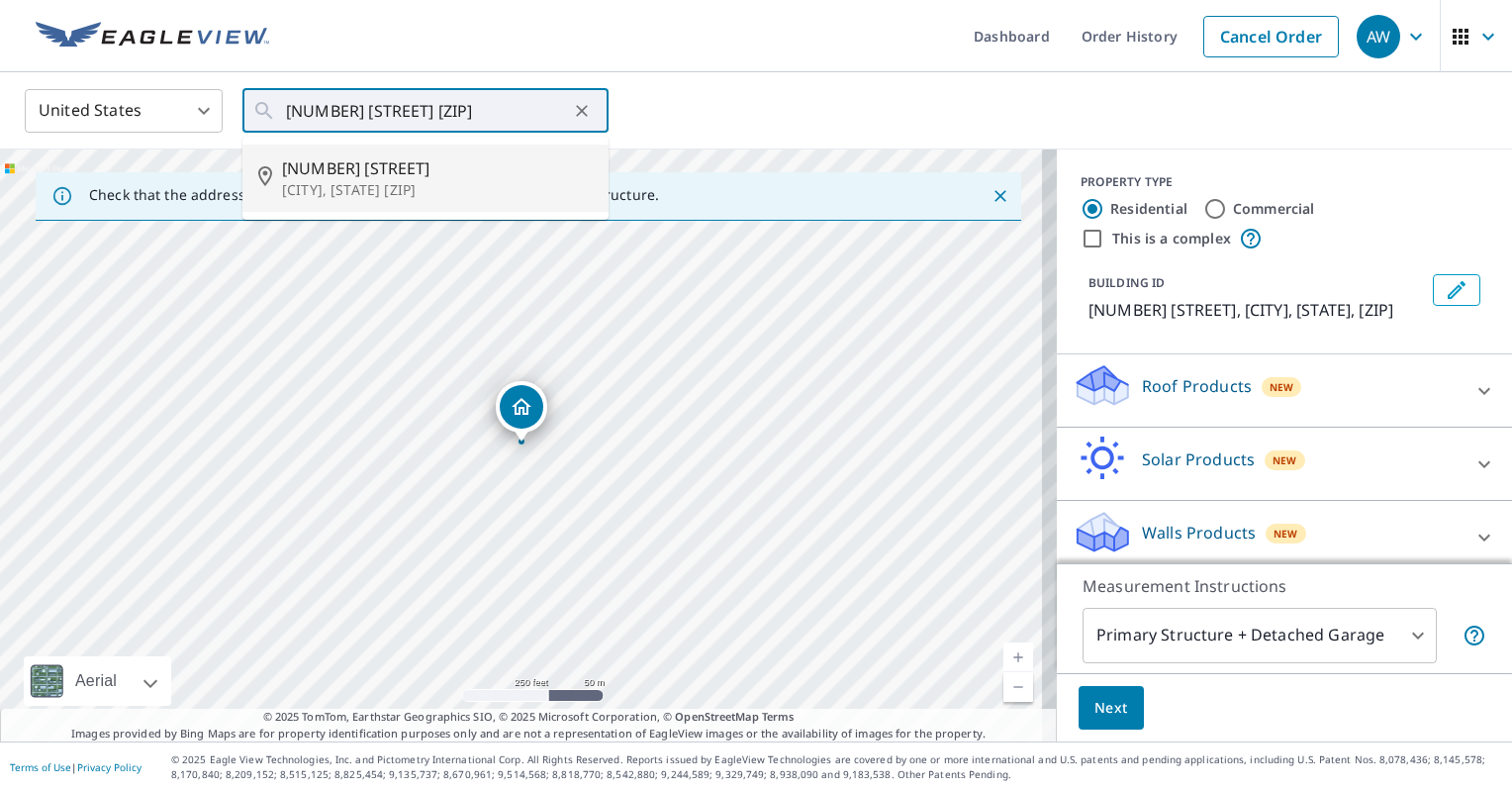 type on "[NUMBER] [STREET] [CITY] [STATE] [ZIP]" 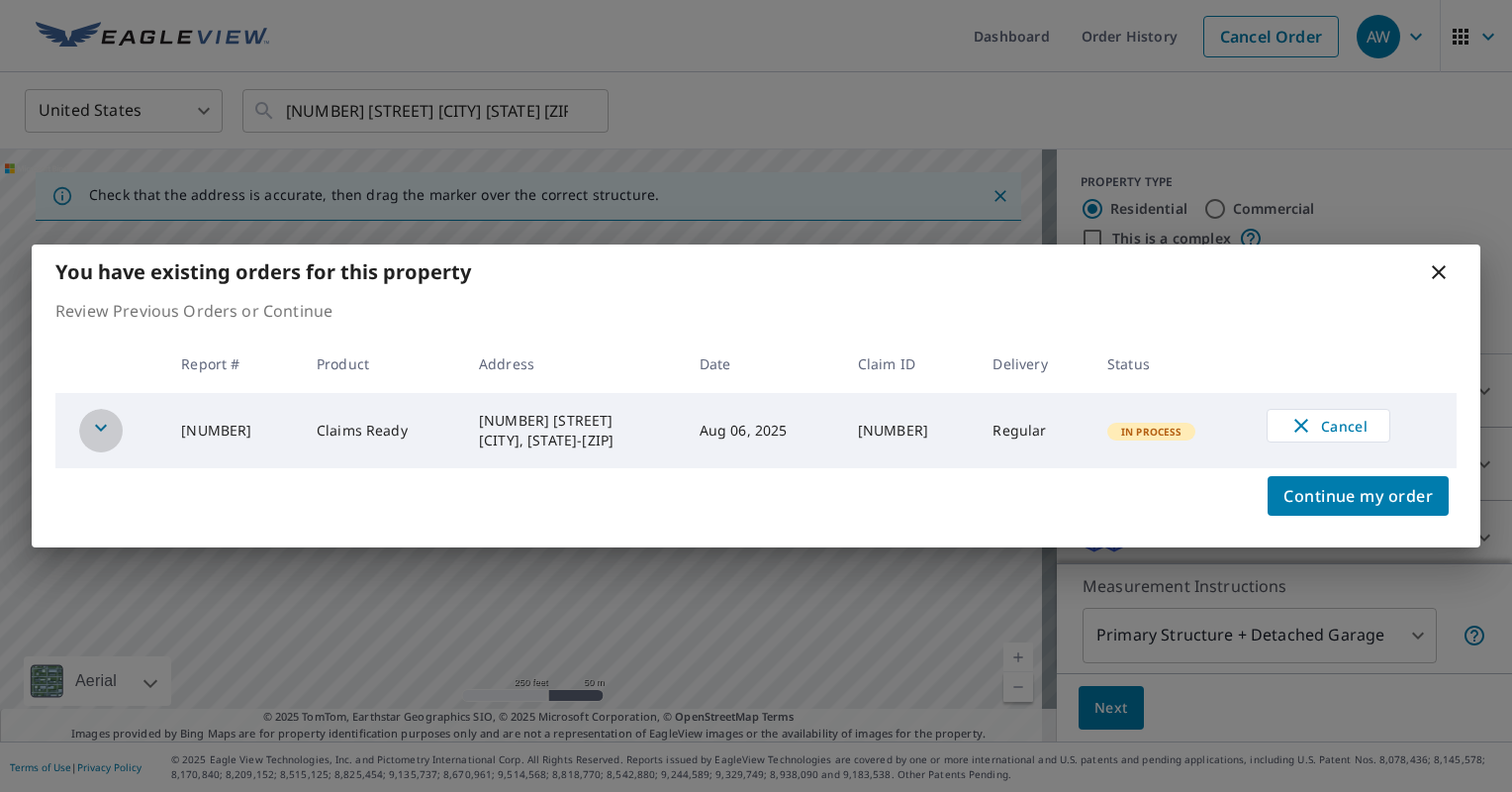 click 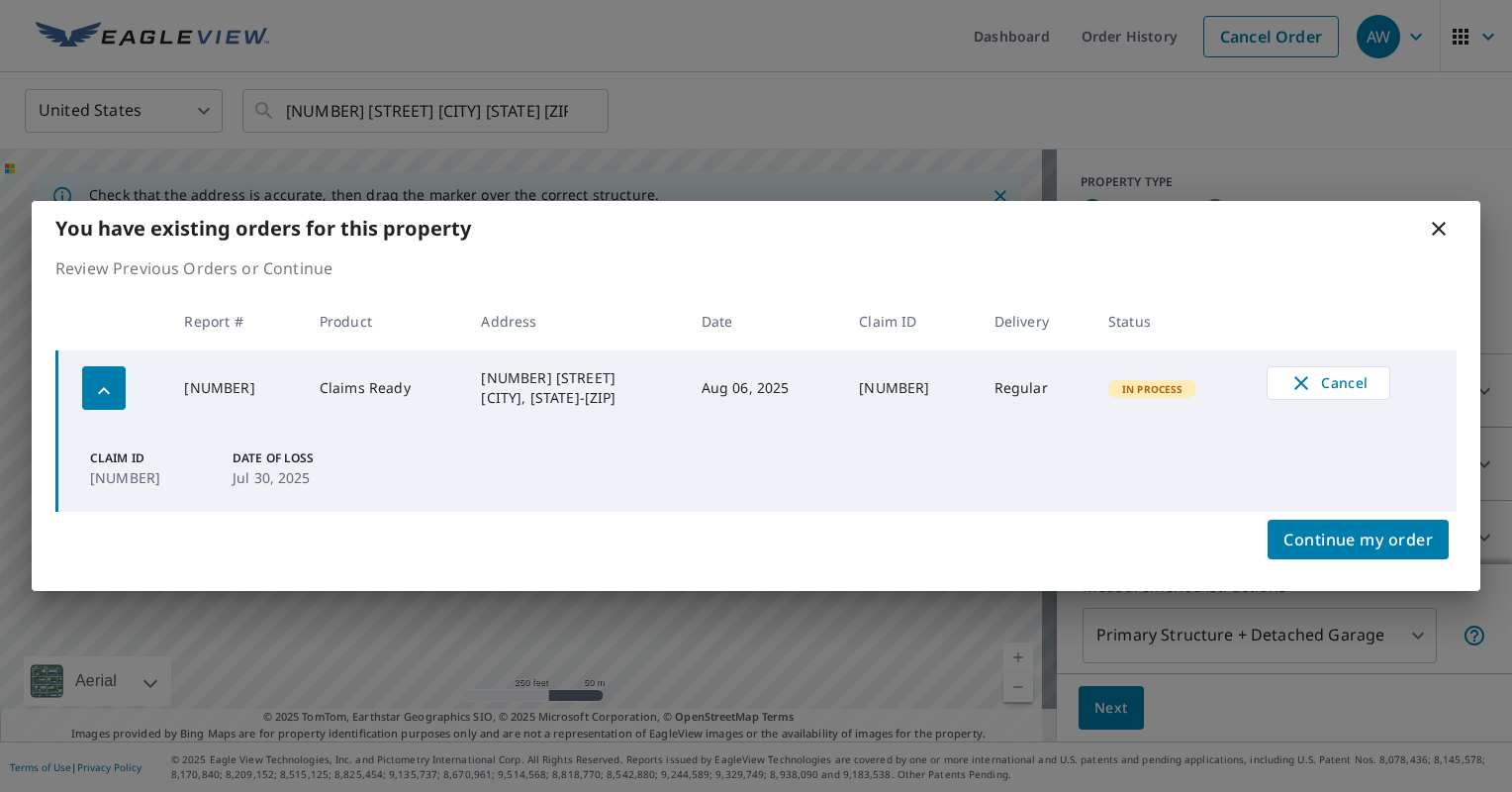 click 